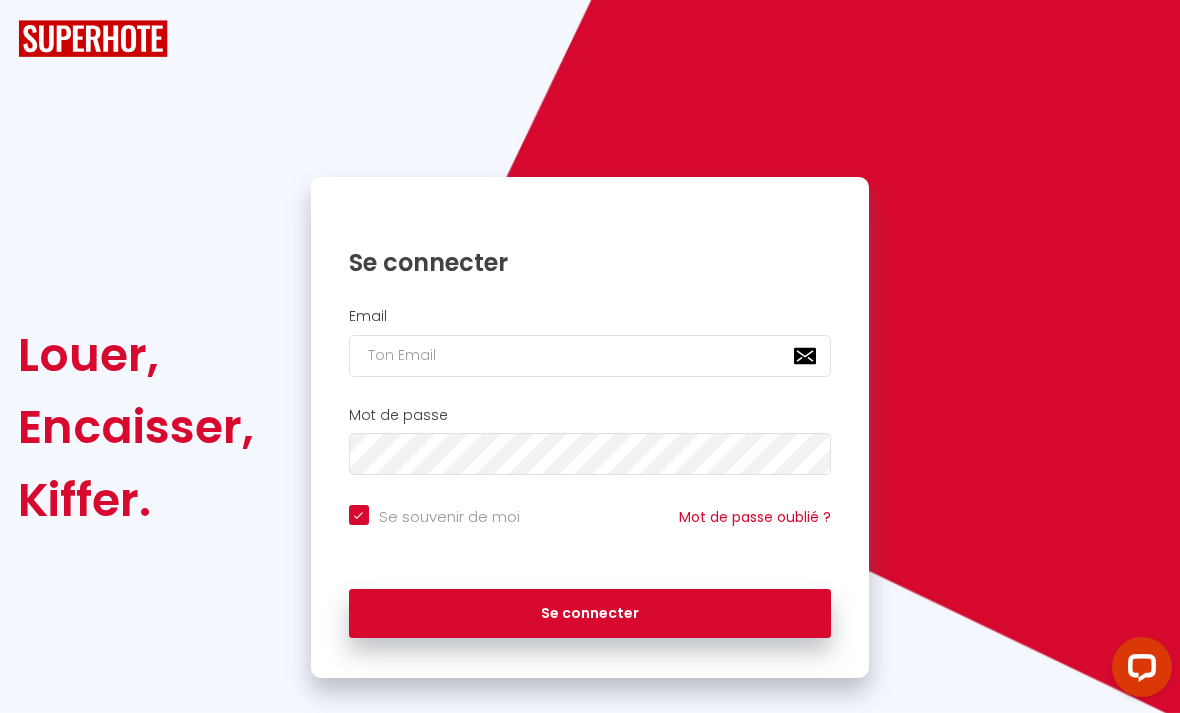 scroll, scrollTop: 0, scrollLeft: 0, axis: both 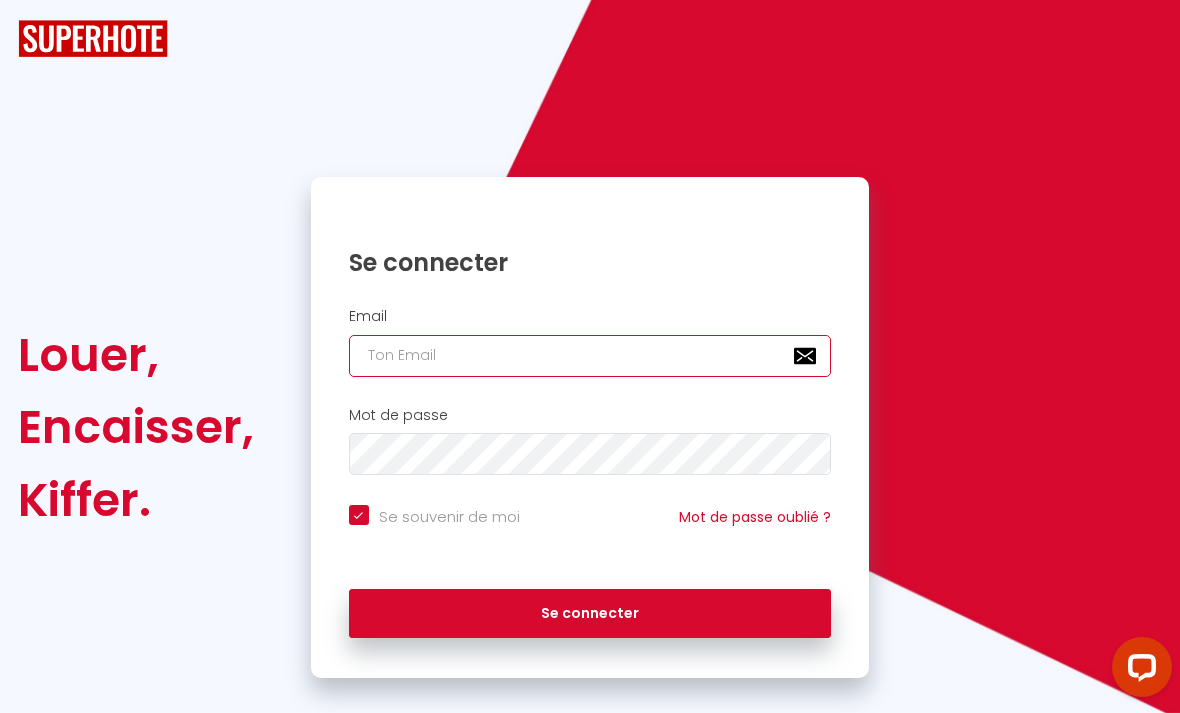 type on "[EMAIL_ADDRESS][DOMAIN_NAME]" 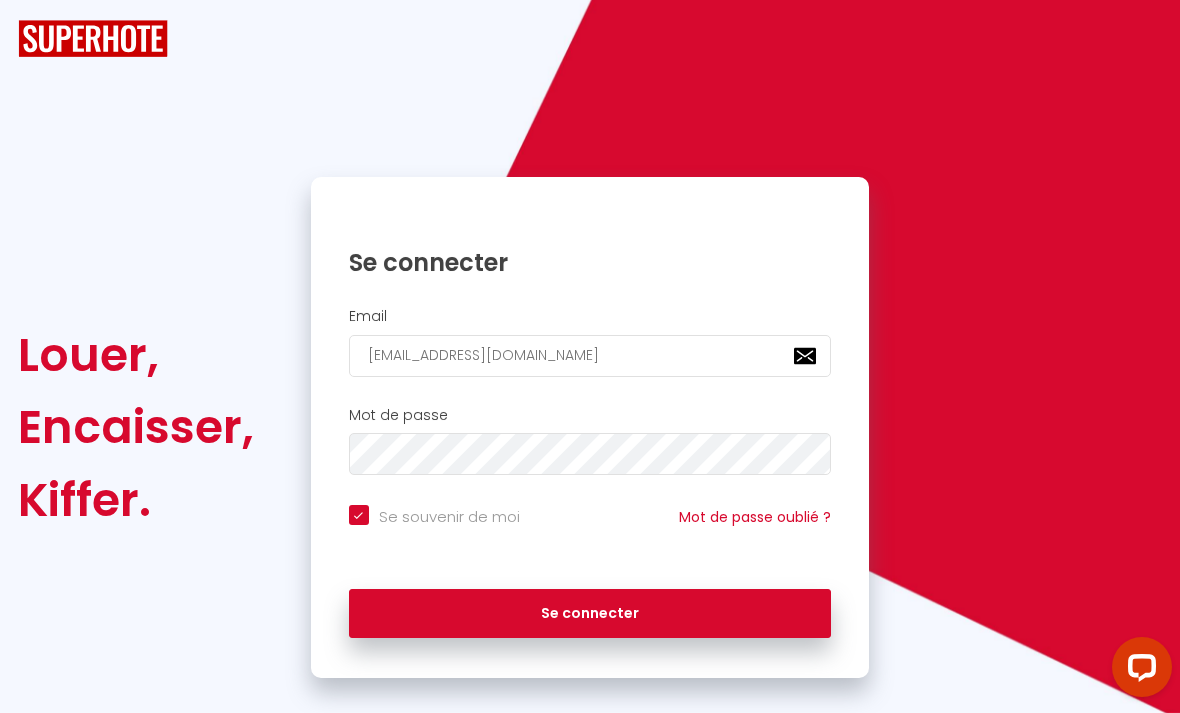 click on "Se connecter" at bounding box center (590, 614) 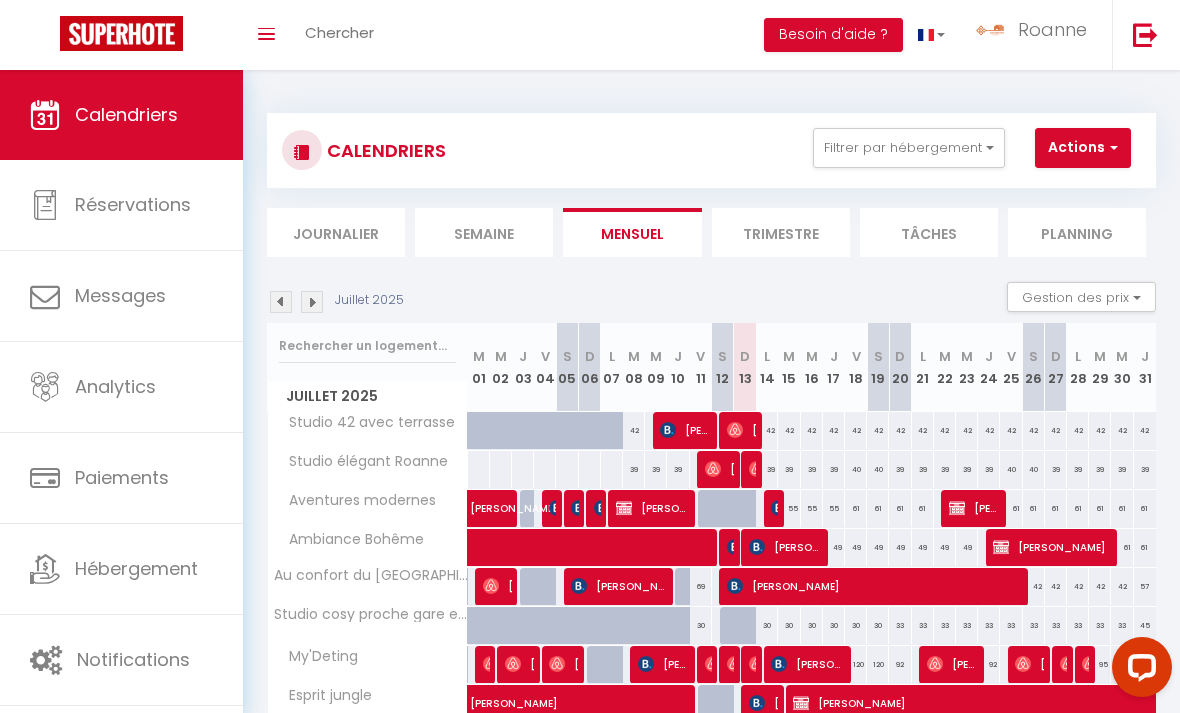 click on "Hébergement" at bounding box center (136, 568) 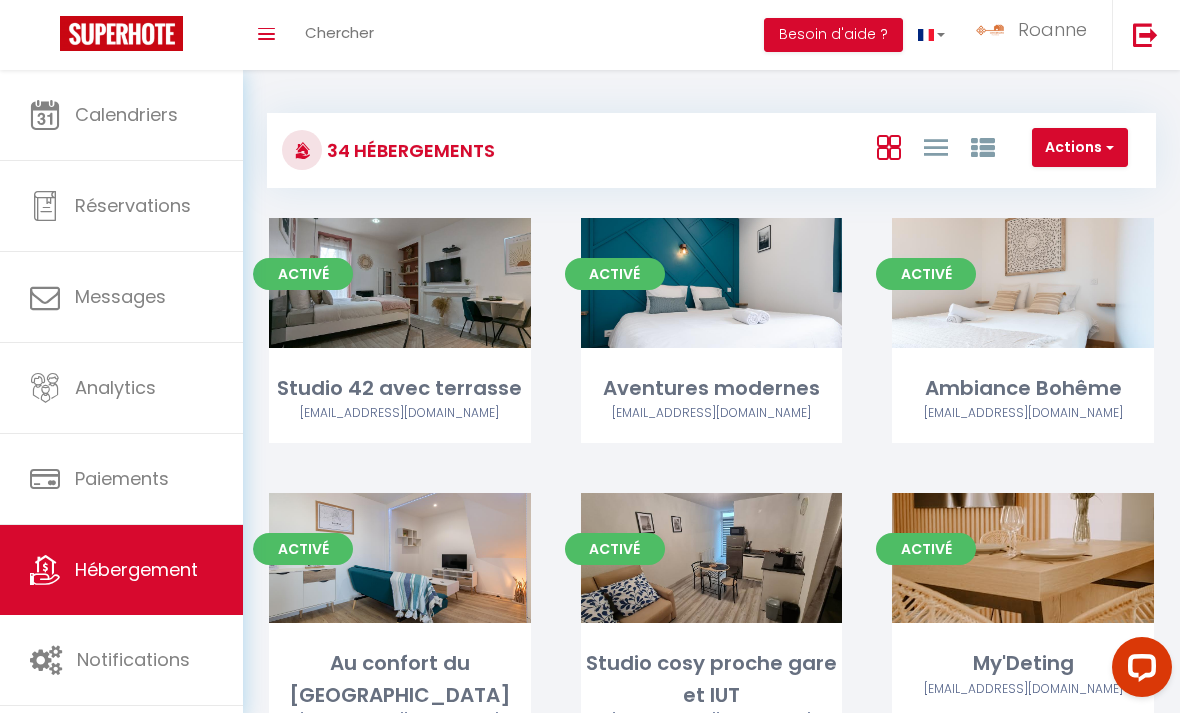 click on "Roanne" at bounding box center (1052, 29) 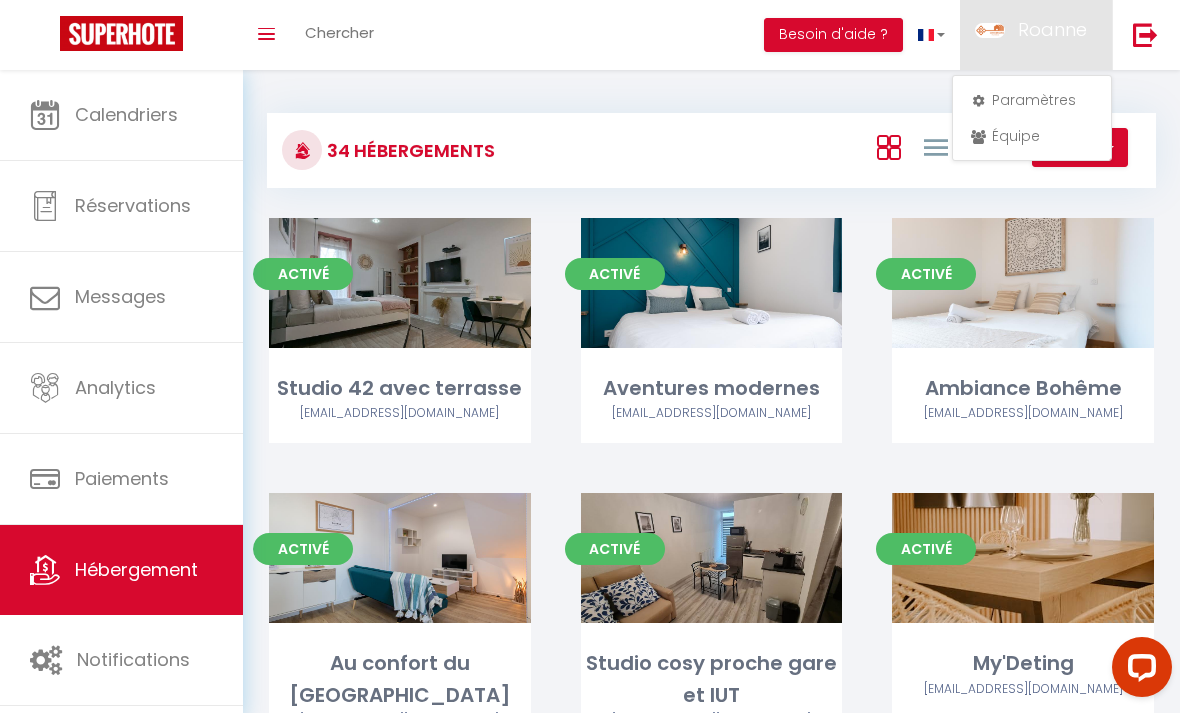 click on "Paramètres" at bounding box center (1032, 100) 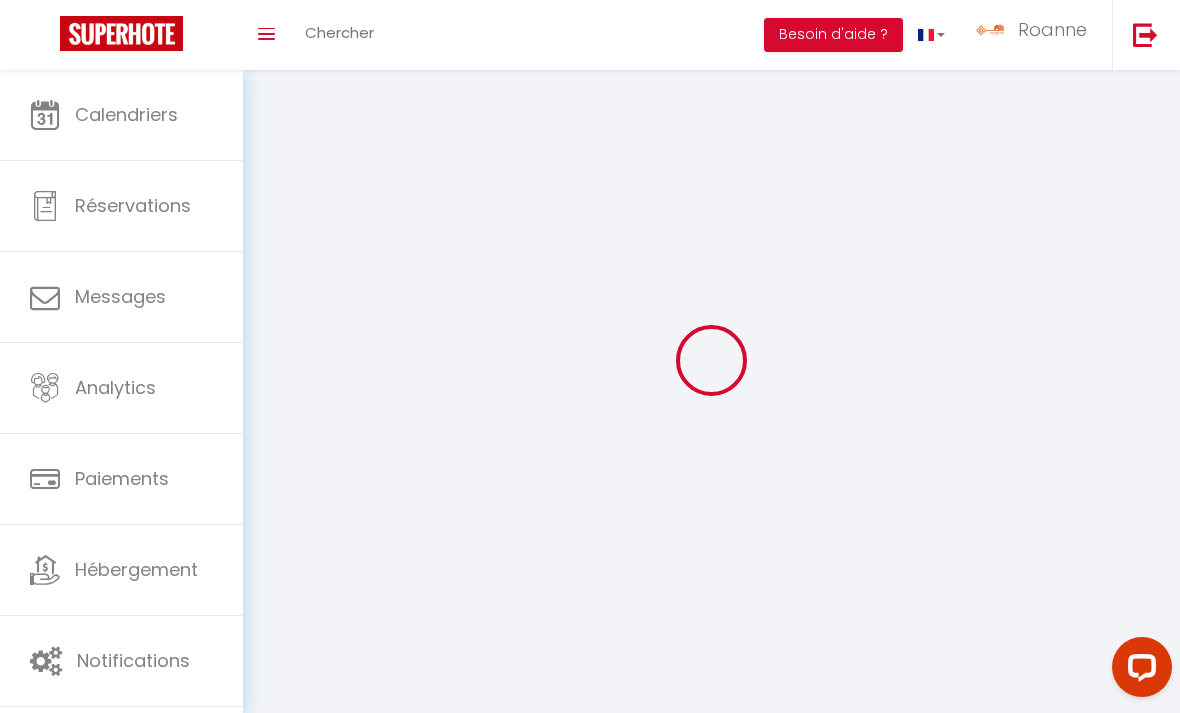 select 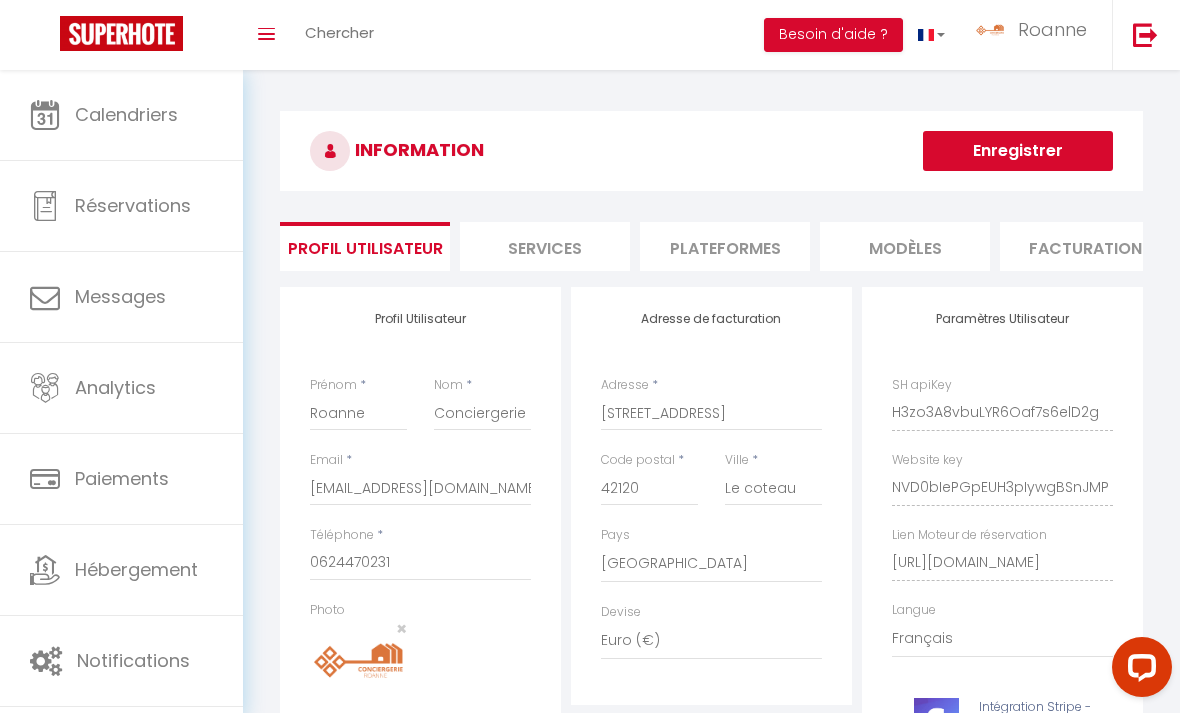 click on "Plateformes" at bounding box center (725, 246) 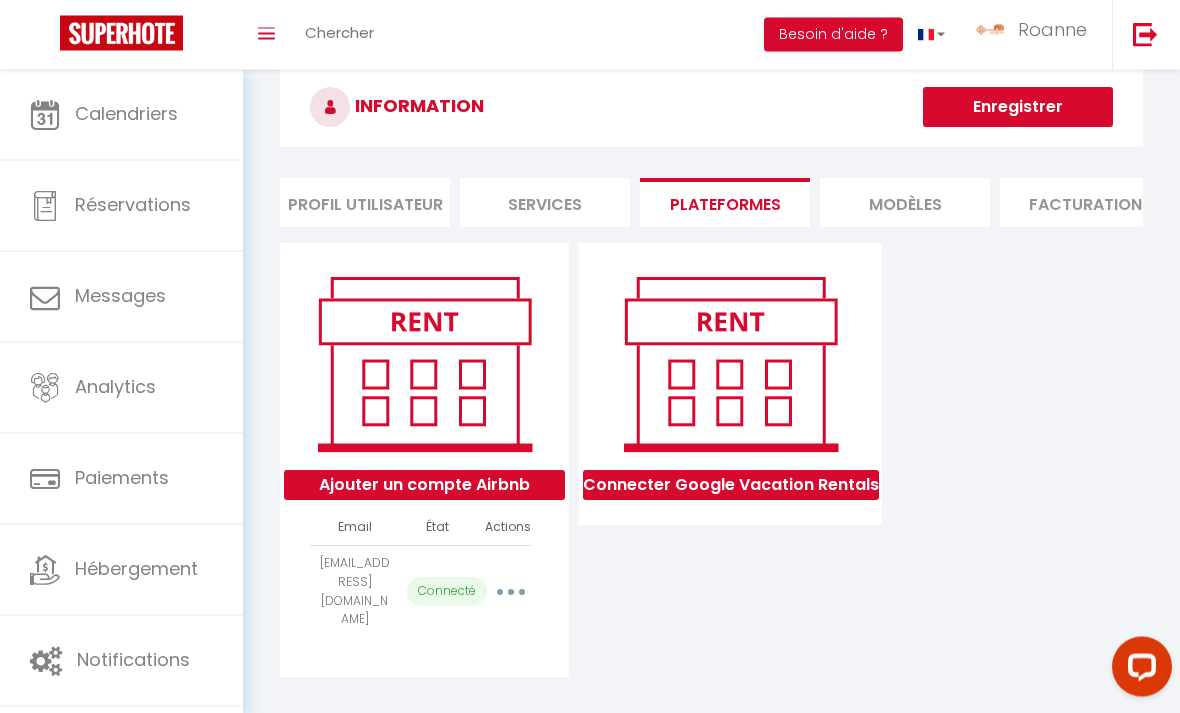 scroll, scrollTop: 40, scrollLeft: 0, axis: vertical 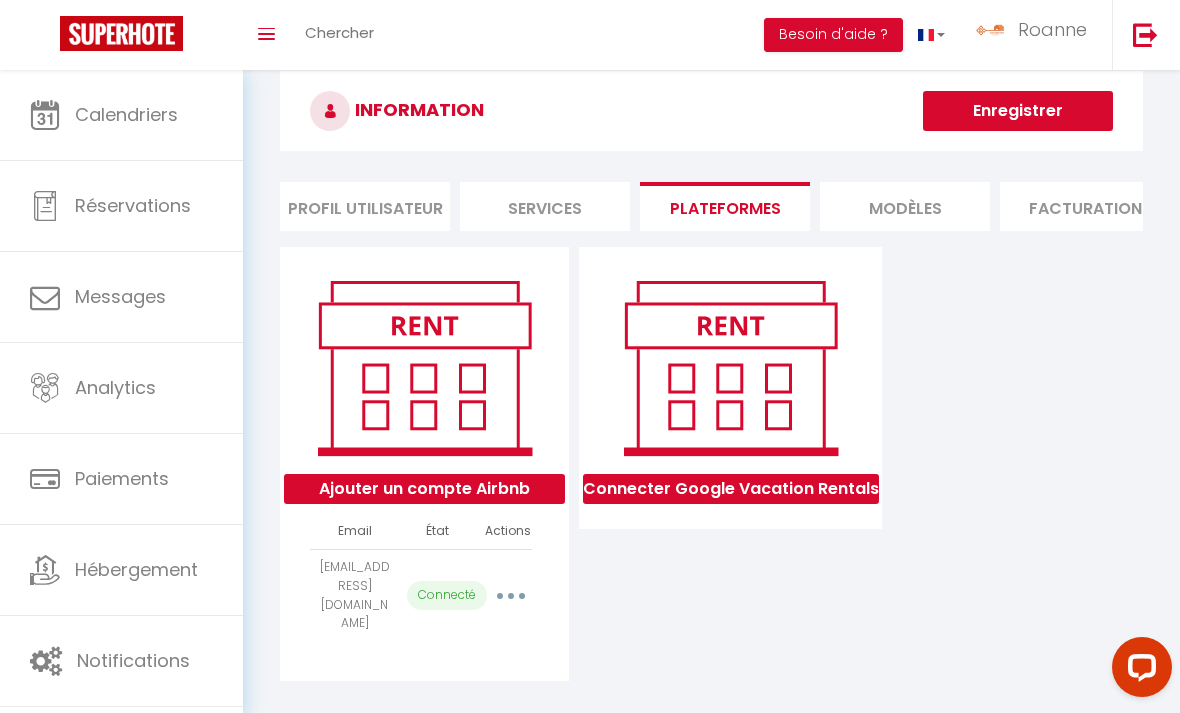 click on "Hébergement" at bounding box center (136, 569) 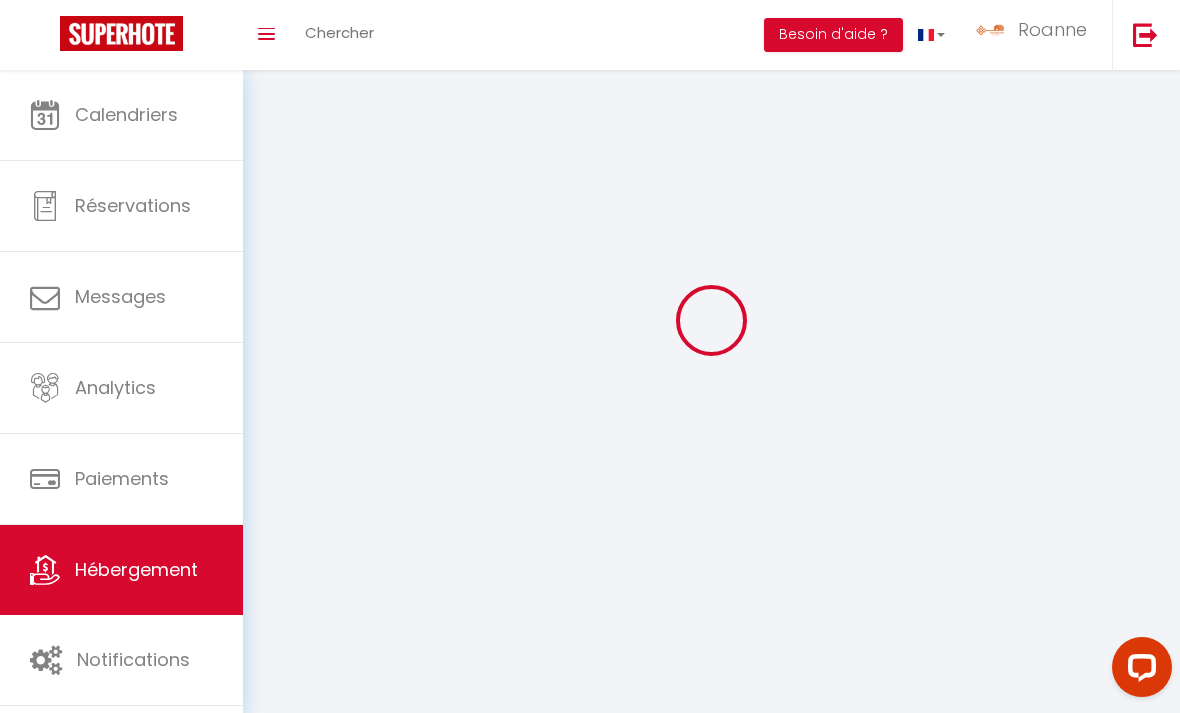 scroll, scrollTop: 0, scrollLeft: 0, axis: both 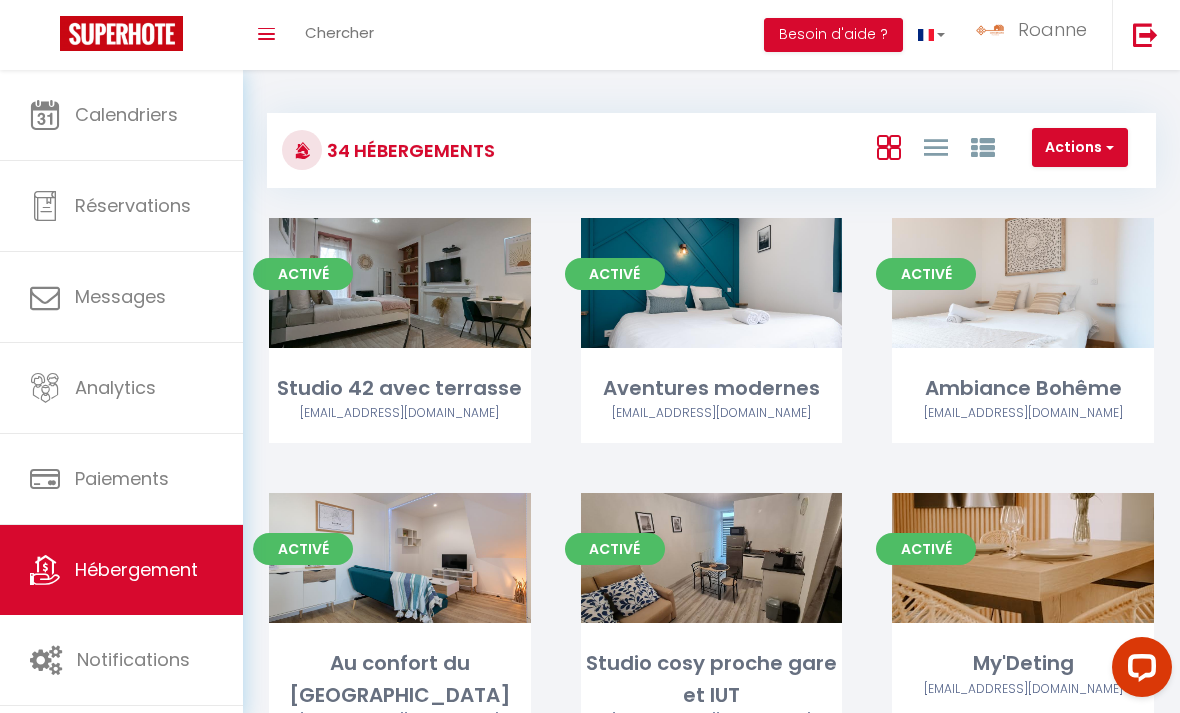 type 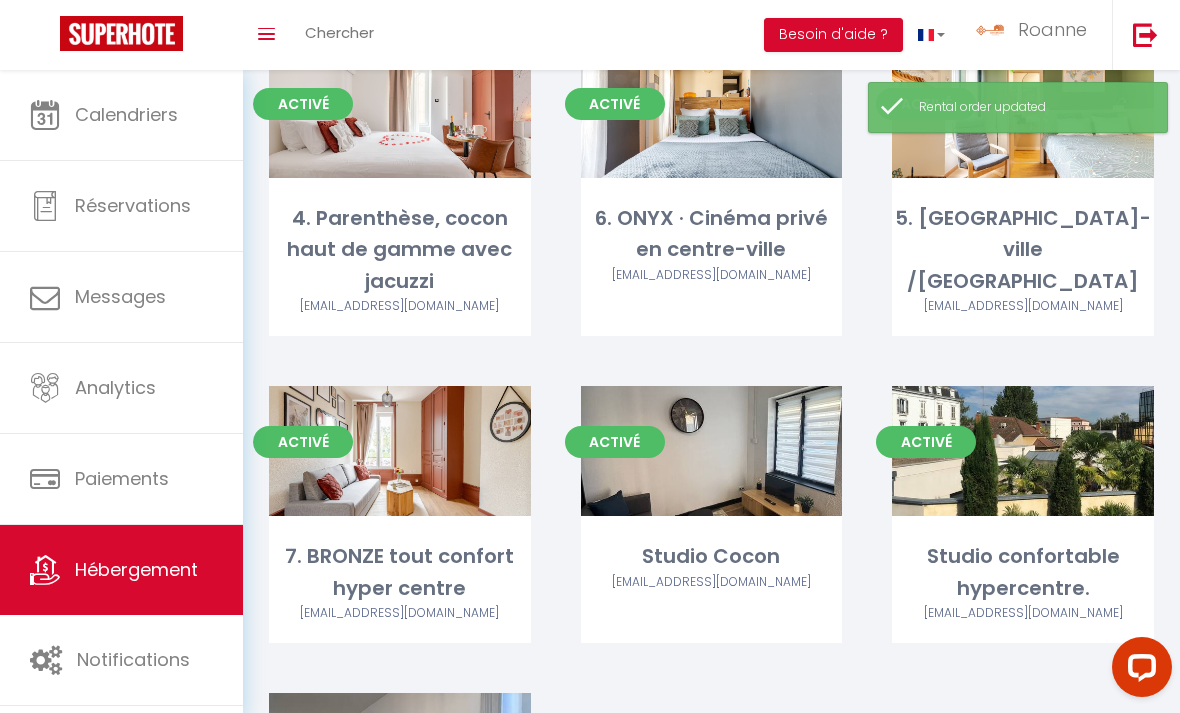scroll, scrollTop: 3062, scrollLeft: 0, axis: vertical 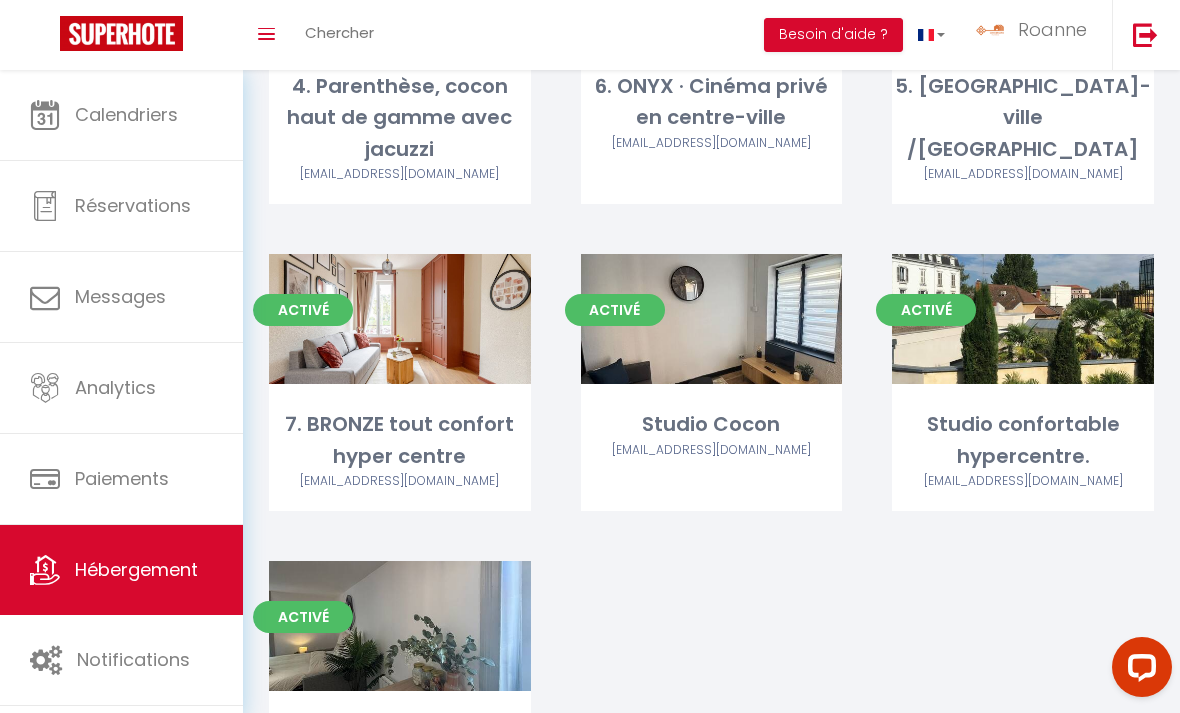 click on "Editer" at bounding box center [400, 626] 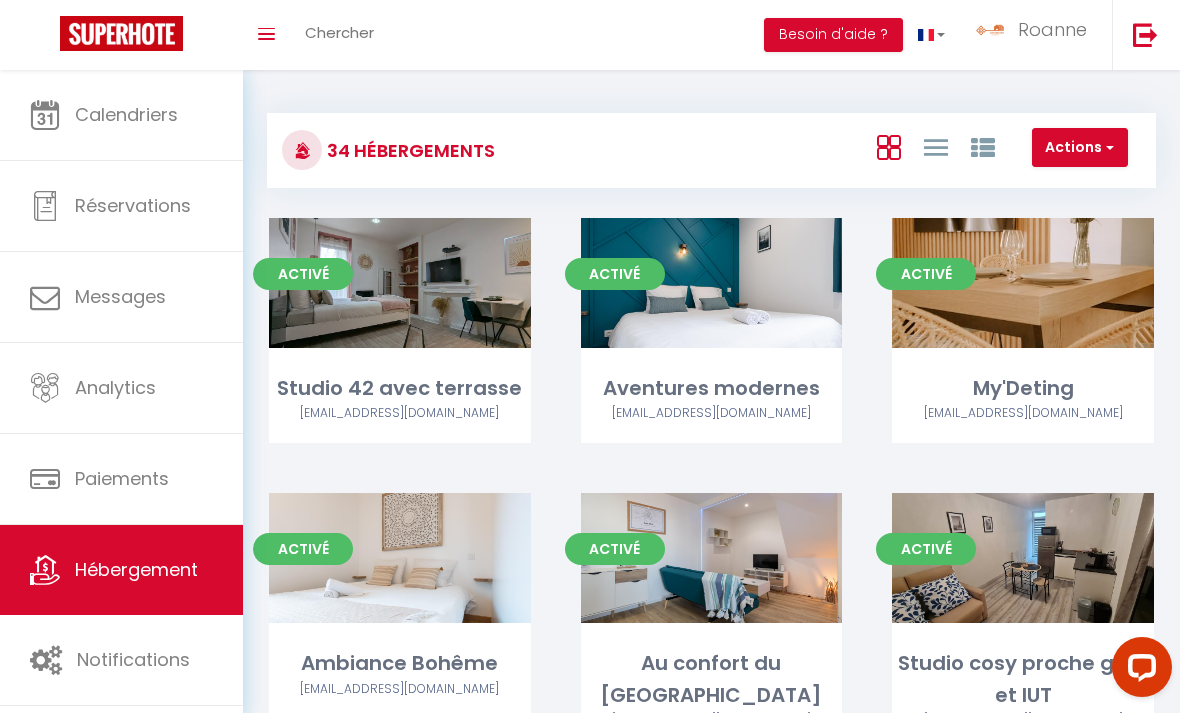 select on "3" 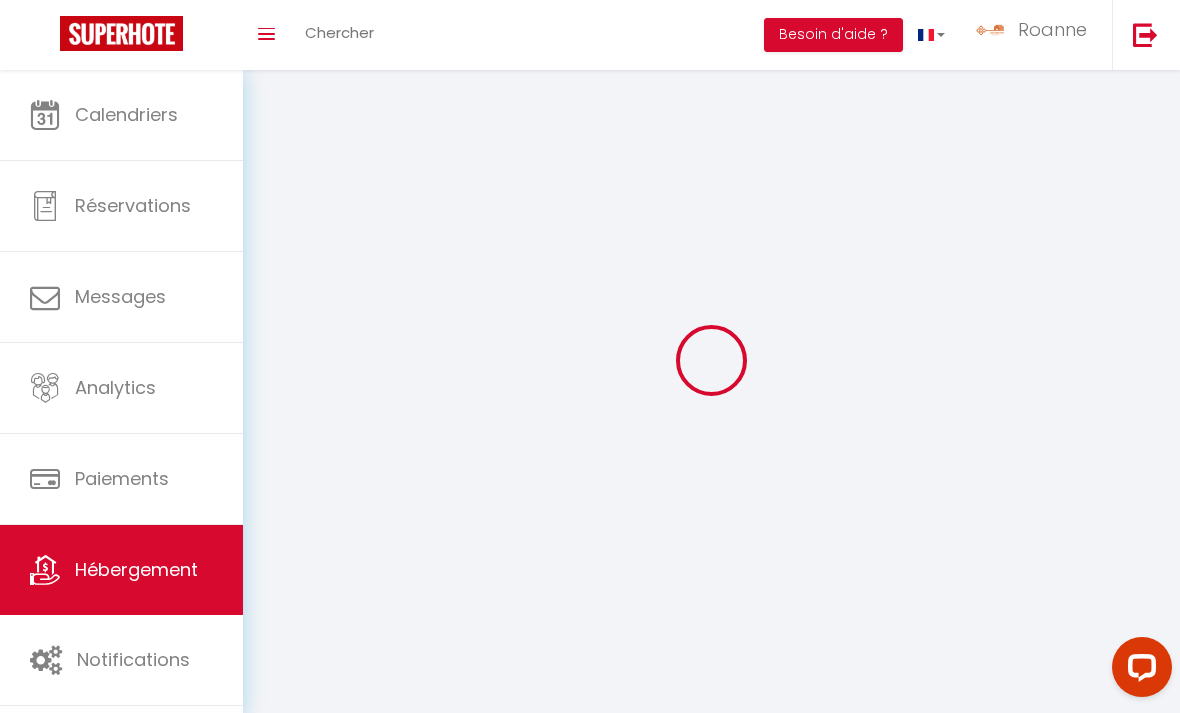 select 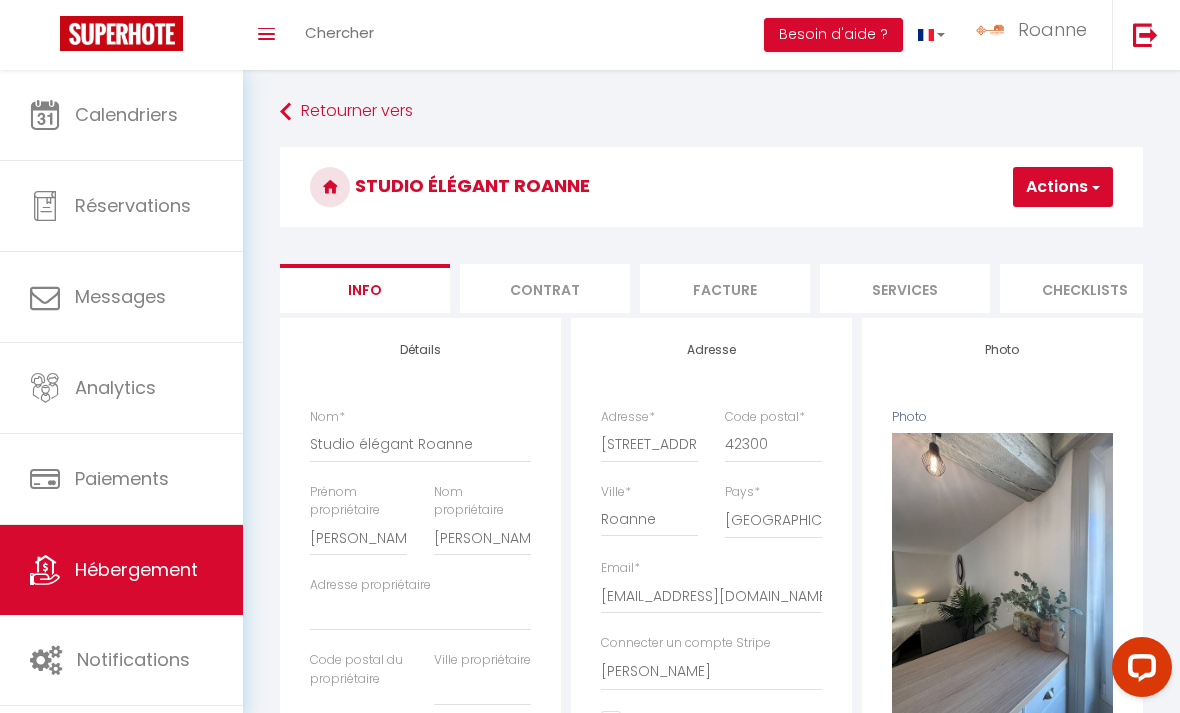 select 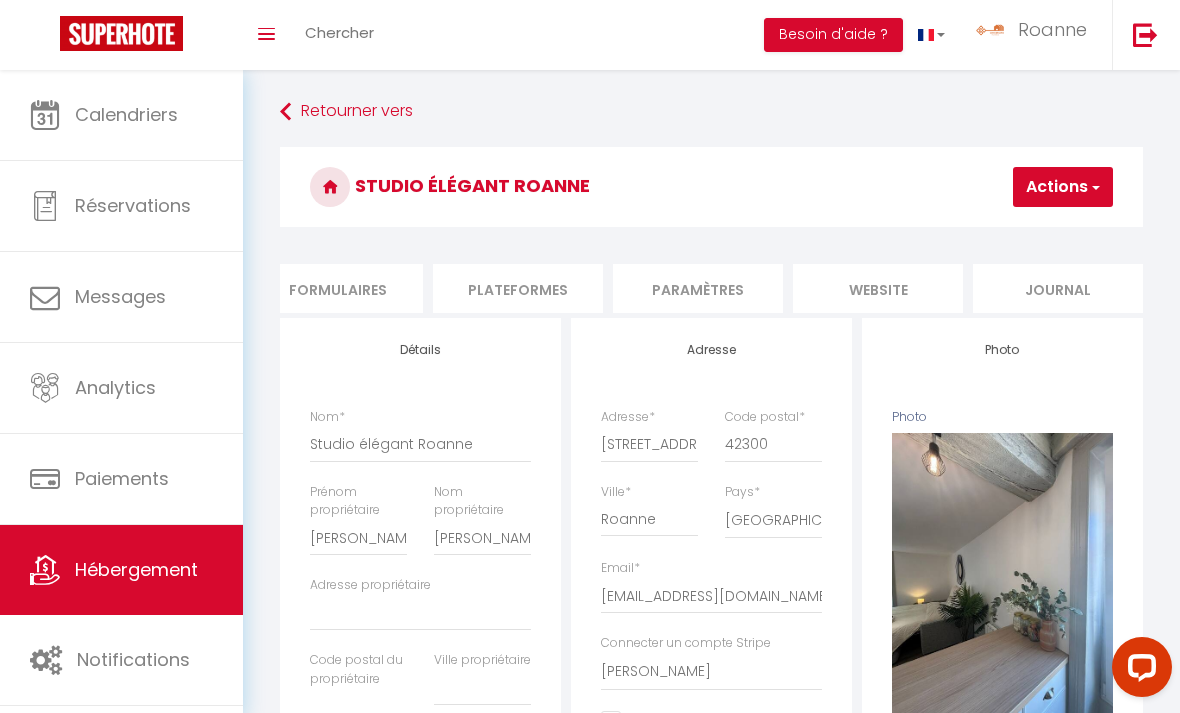 scroll, scrollTop: 0, scrollLeft: 927, axis: horizontal 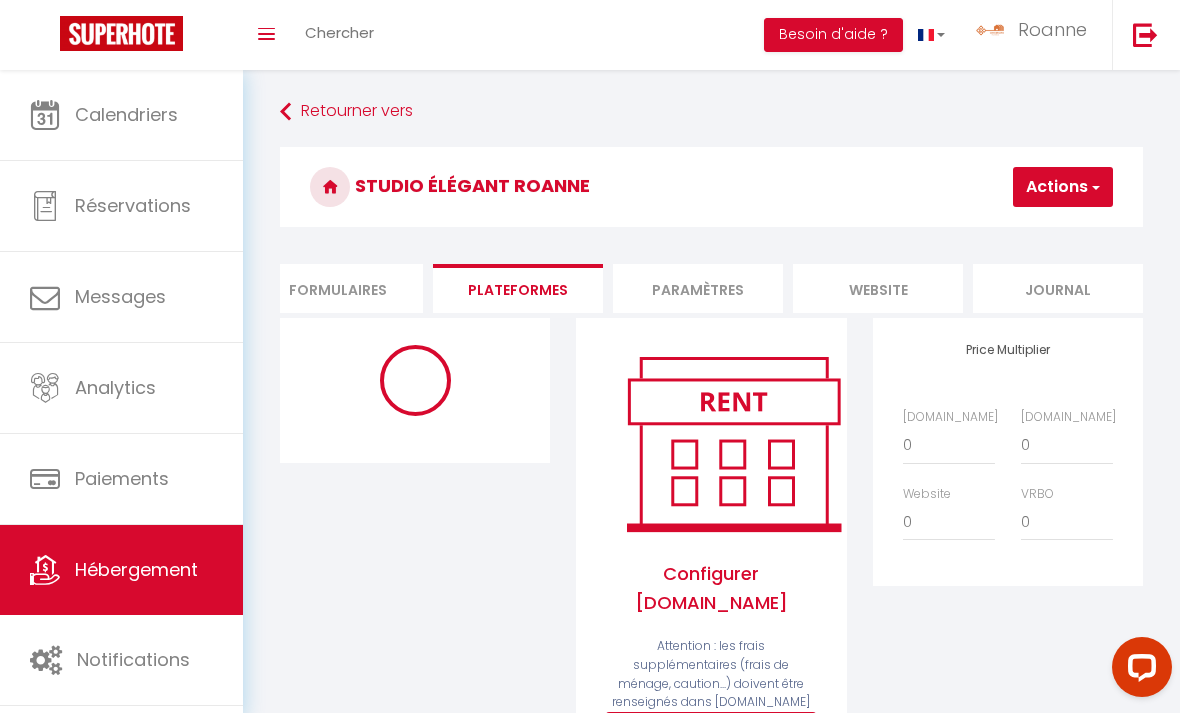 select 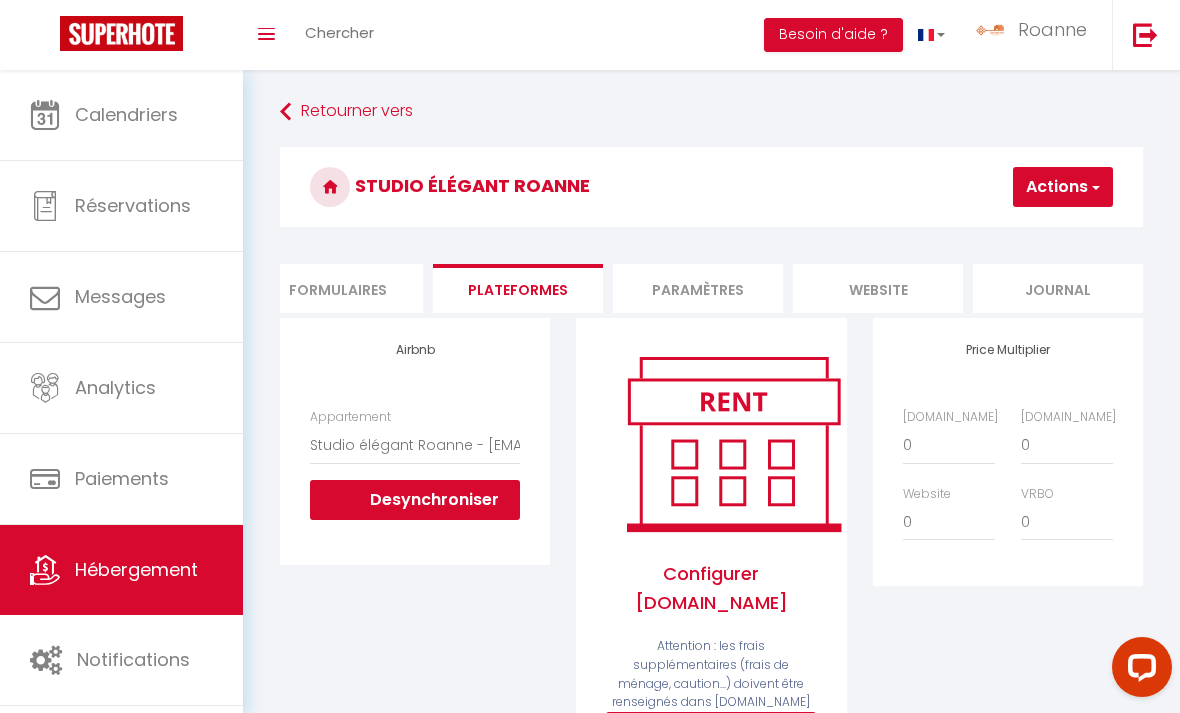 click on "Configurer" at bounding box center [711, 732] 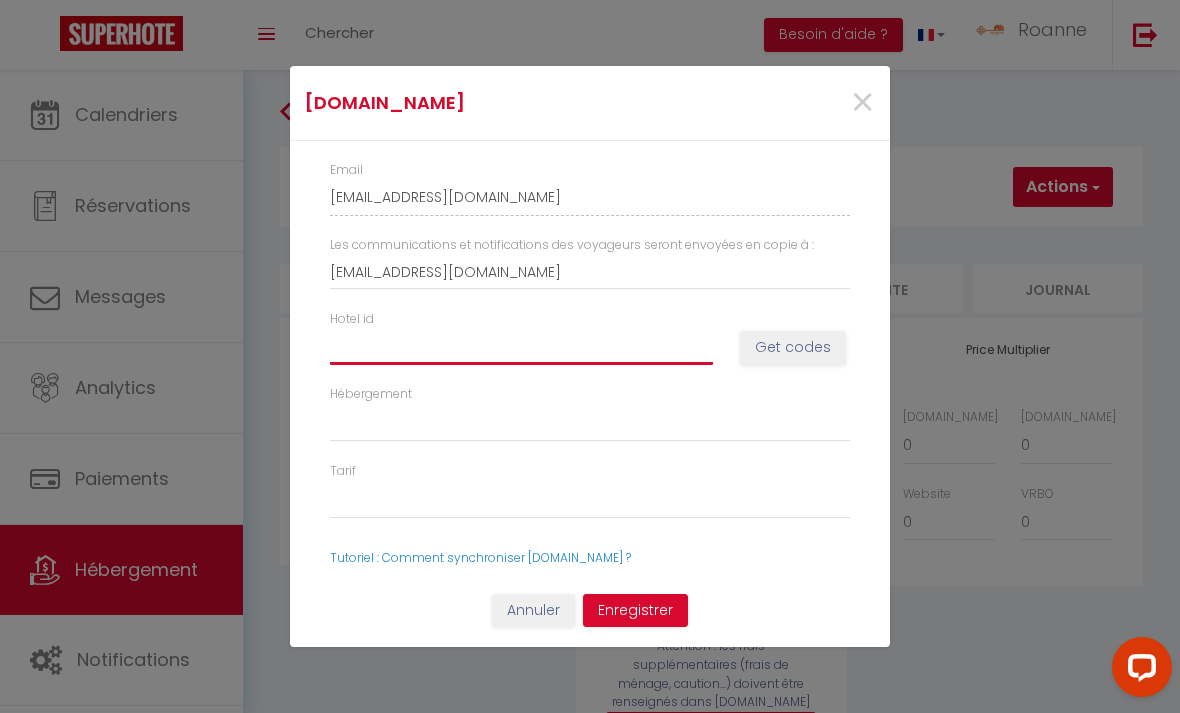 click on "Hotel id" at bounding box center (521, 347) 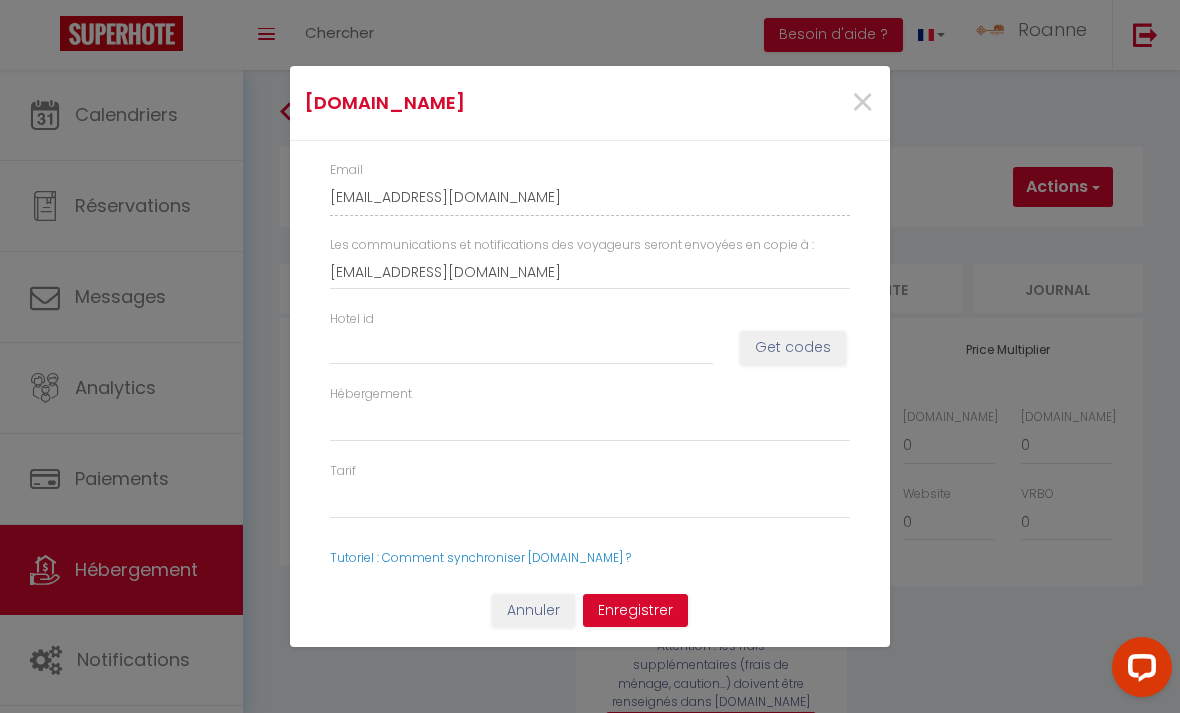click on "Get codes" at bounding box center (793, 348) 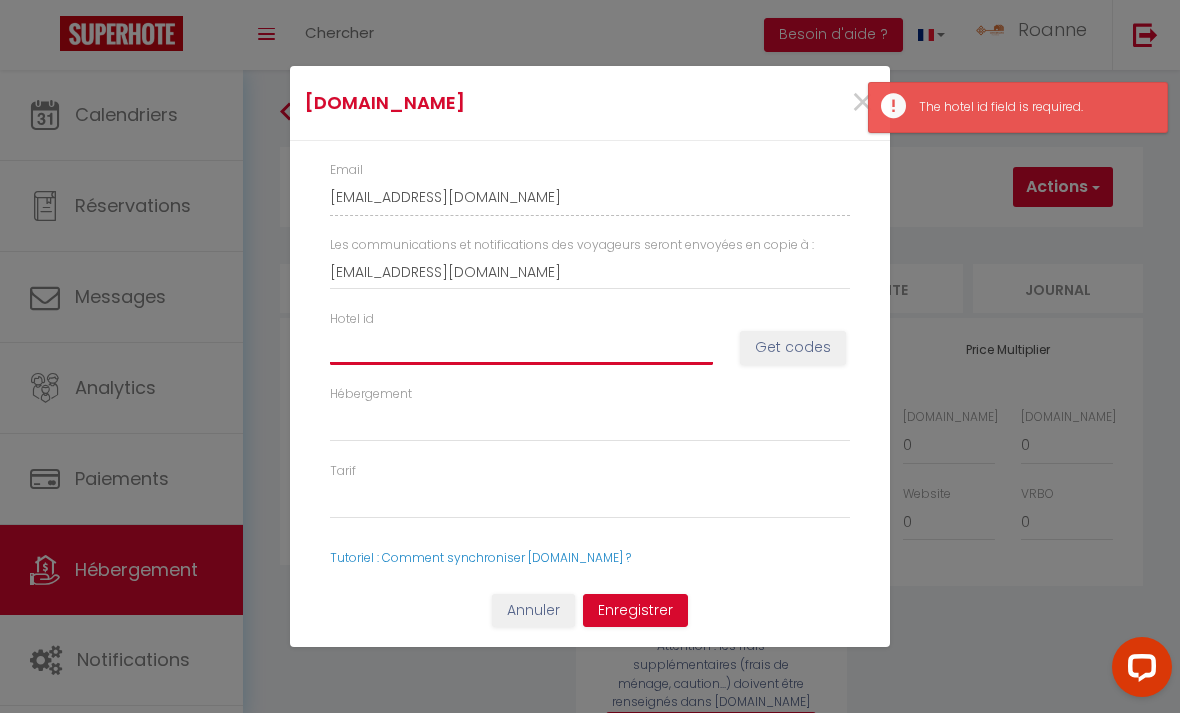 click on "Hotel id" at bounding box center (521, 347) 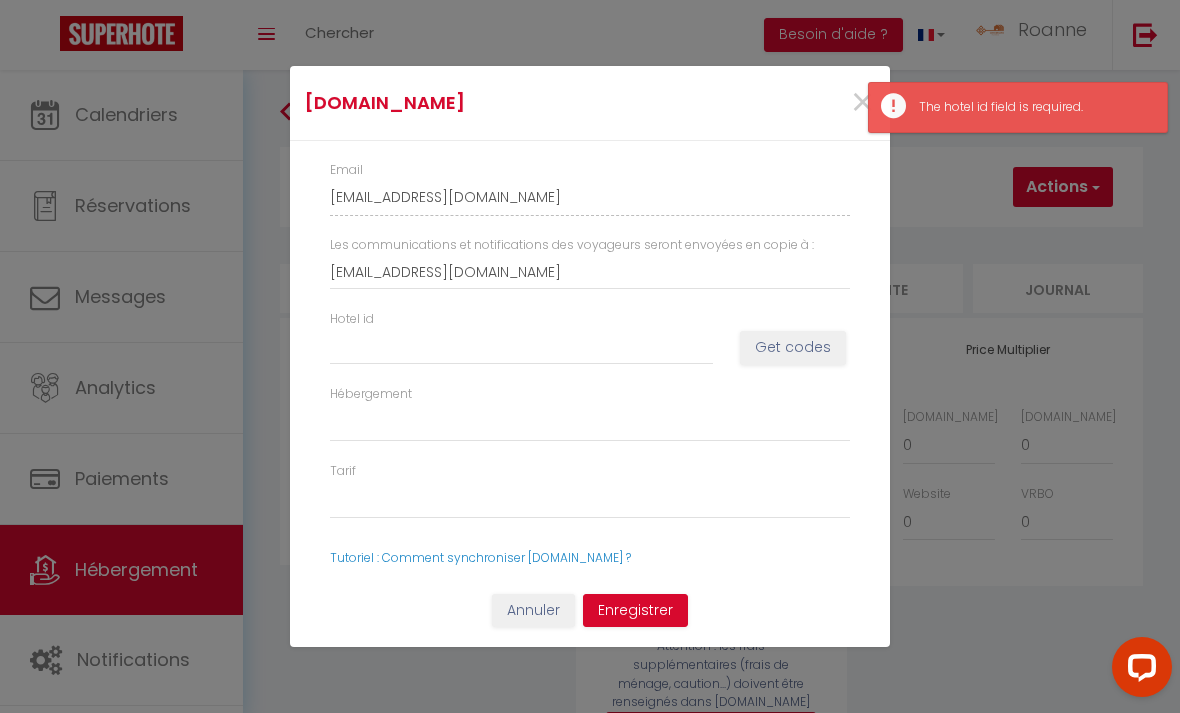 click on "×" at bounding box center (788, 103) 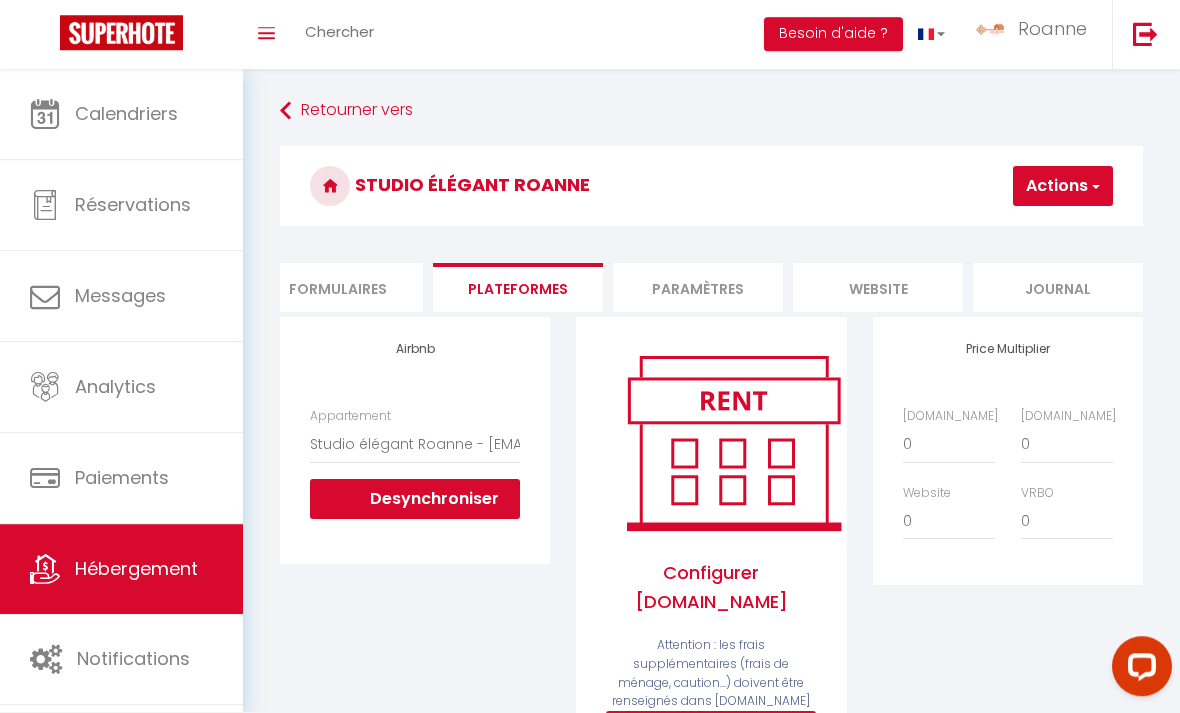 scroll, scrollTop: 133, scrollLeft: 0, axis: vertical 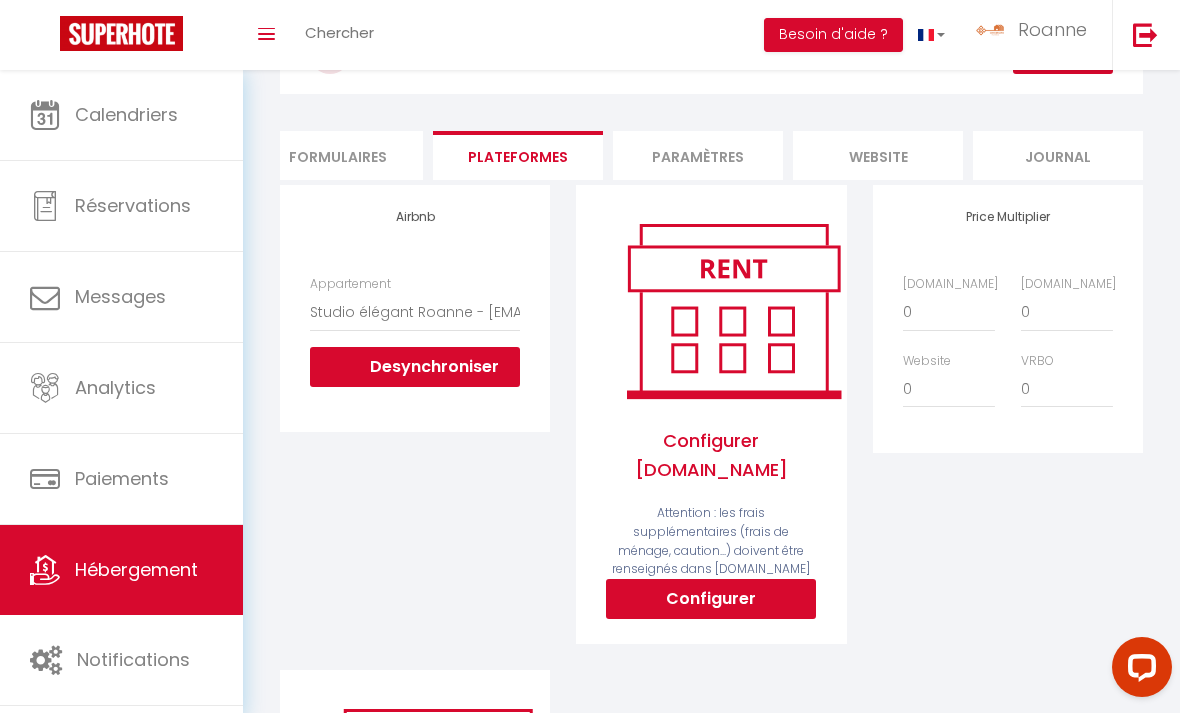 click on "Configurer" at bounding box center (711, 599) 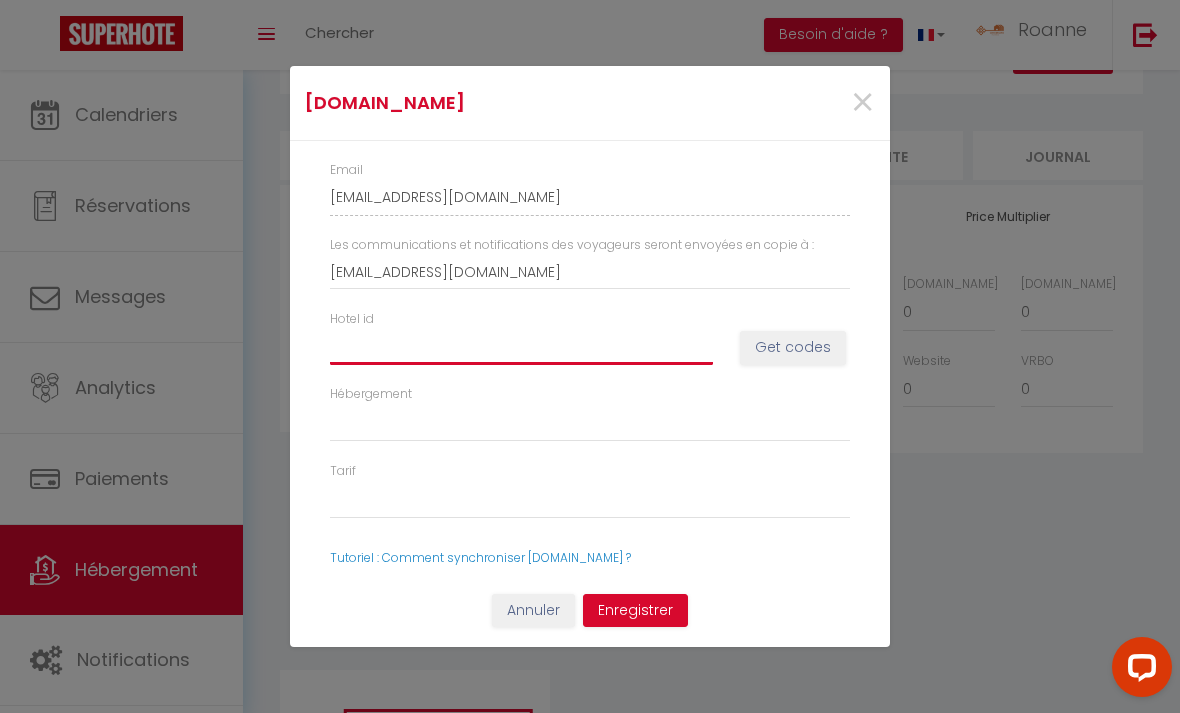 click on "Hotel id" at bounding box center [521, 347] 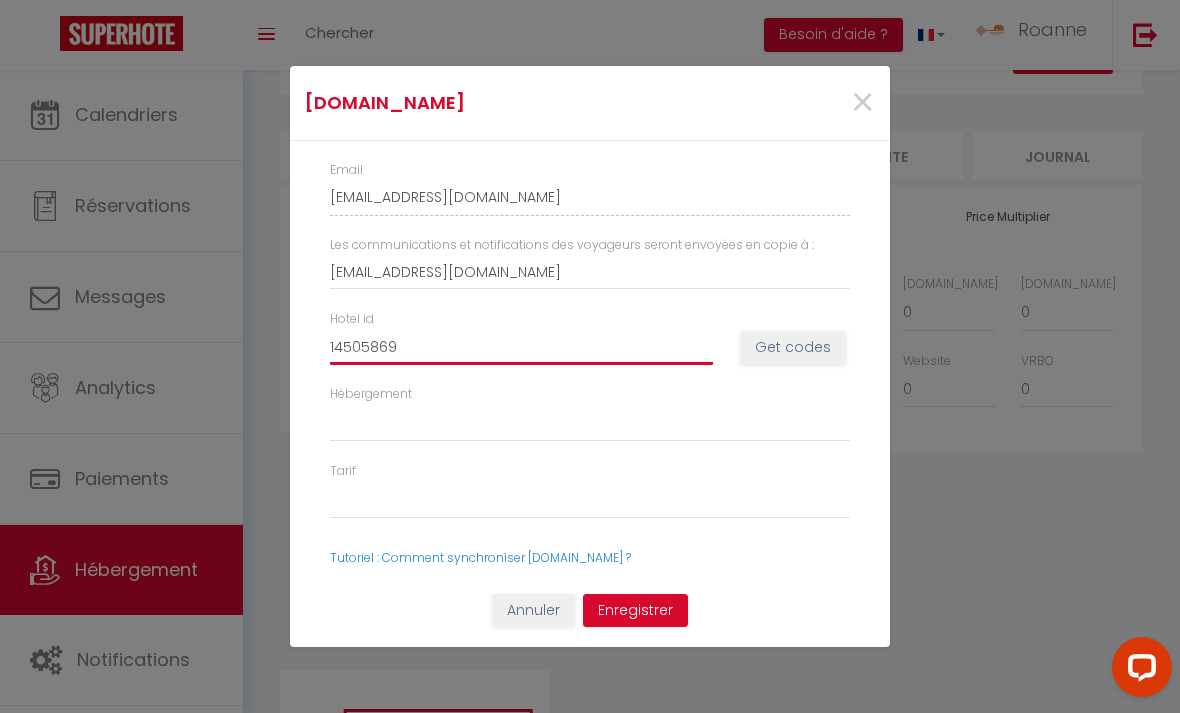 select 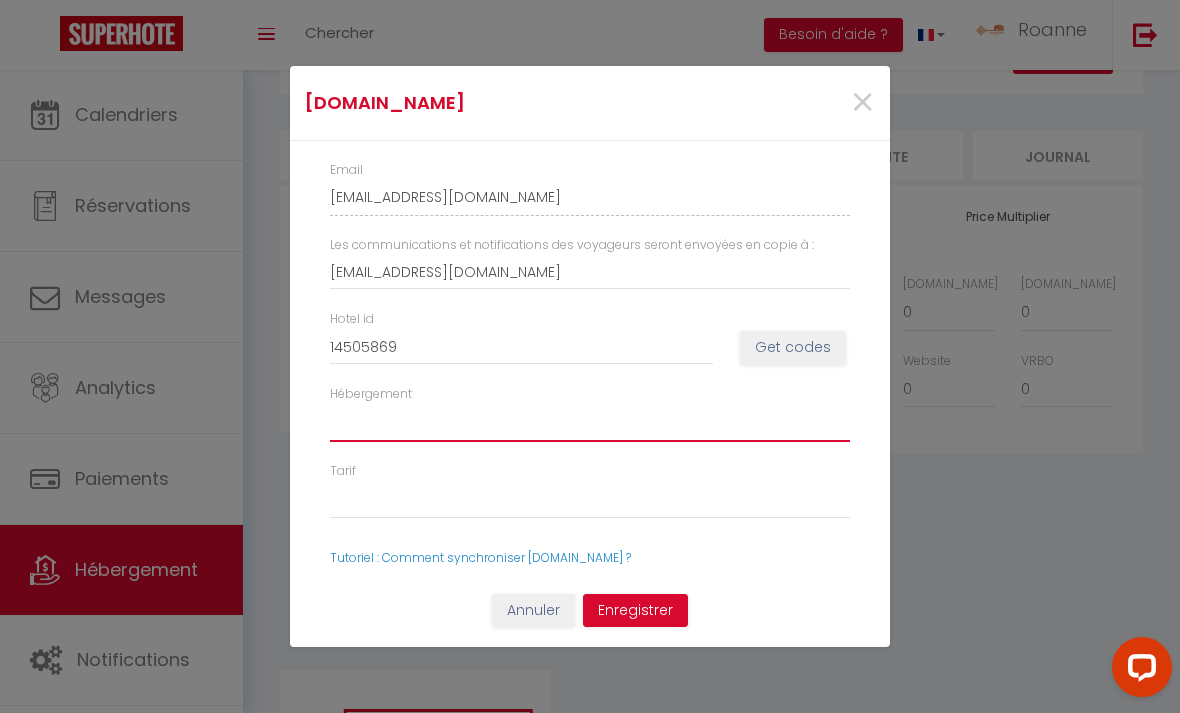 click on "Hébergement" at bounding box center (590, 423) 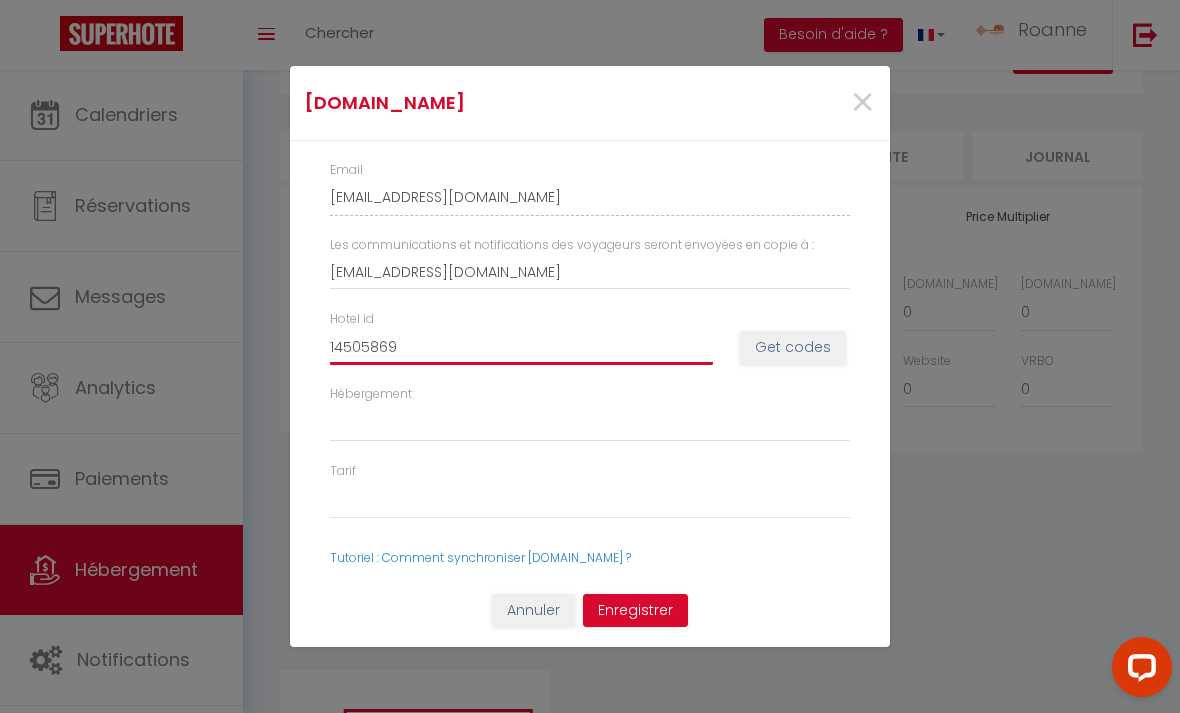 click on "14505869" at bounding box center [521, 347] 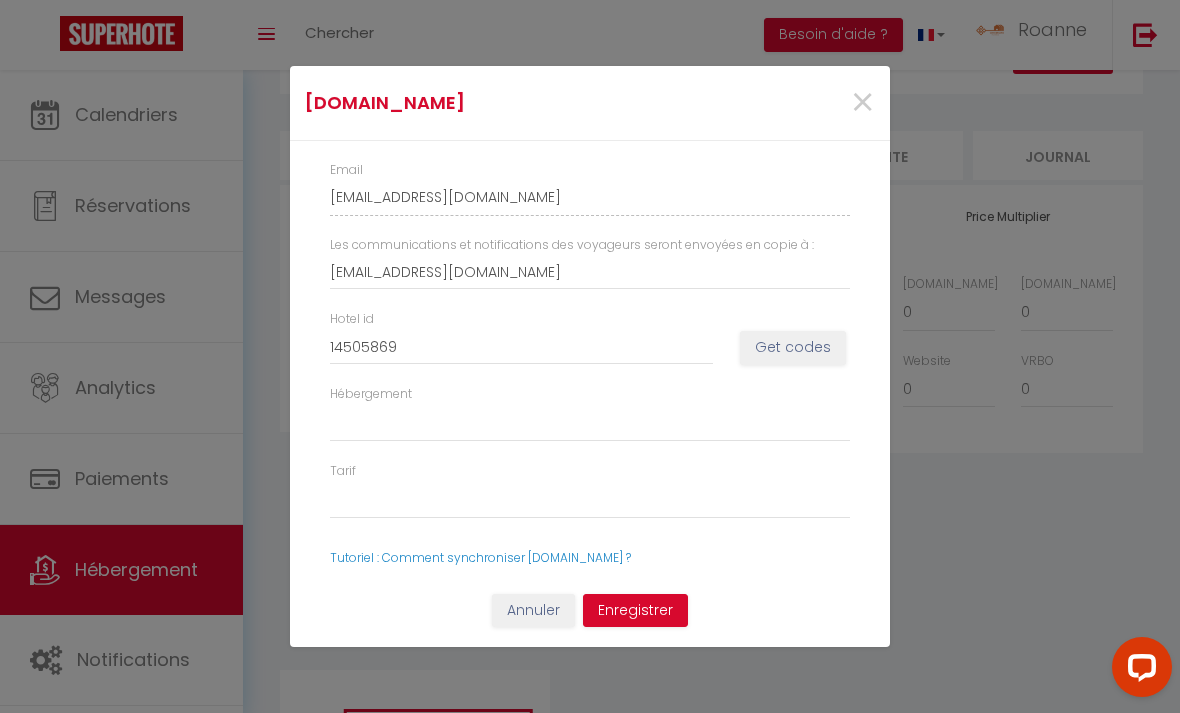 click on "Get codes" at bounding box center (793, 348) 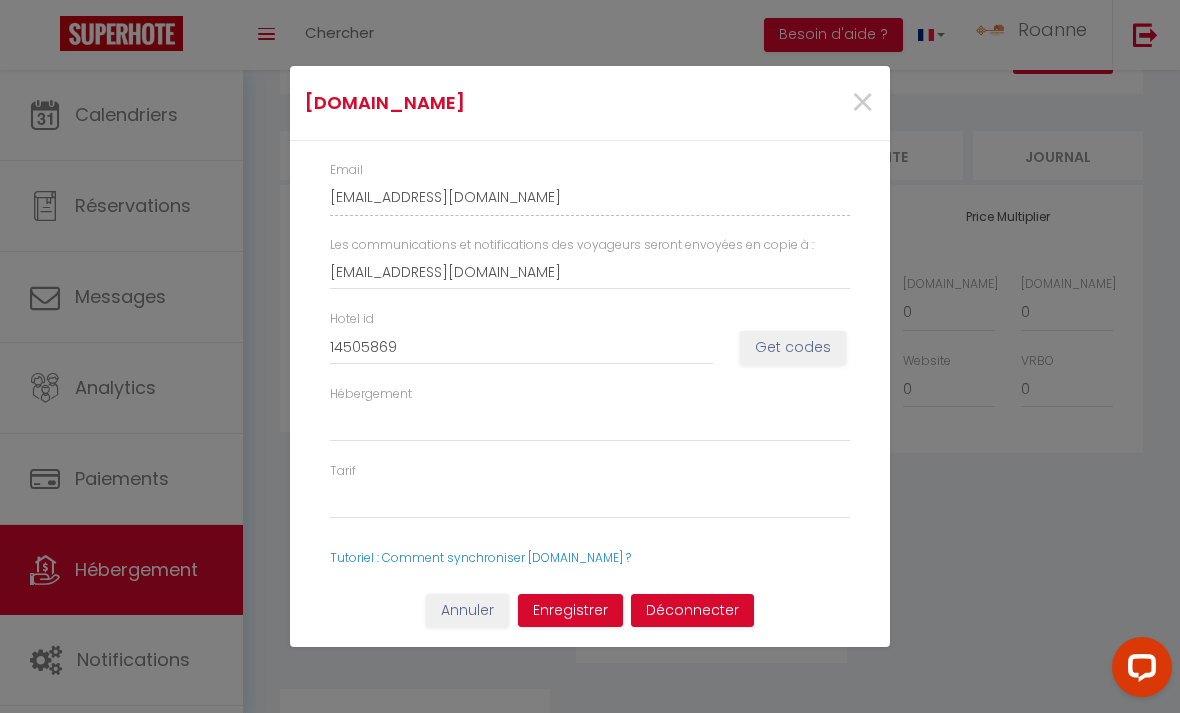 click on "Enregistrer" at bounding box center [570, 611] 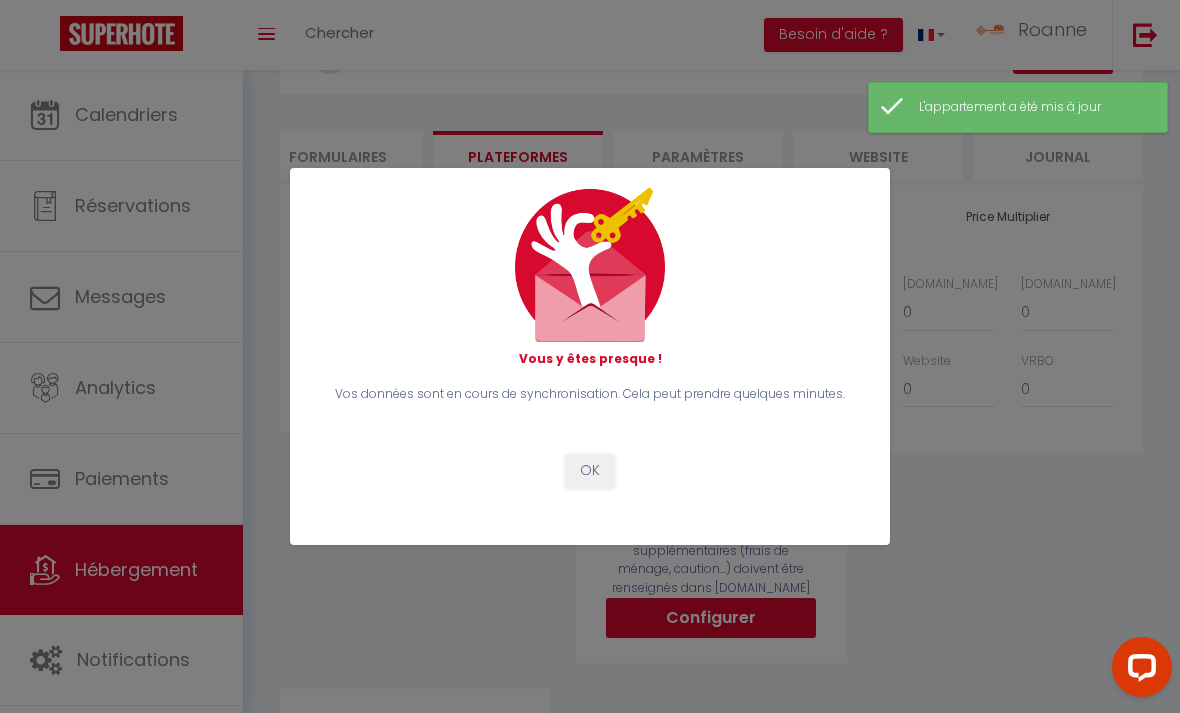 click on "OK" at bounding box center (590, 471) 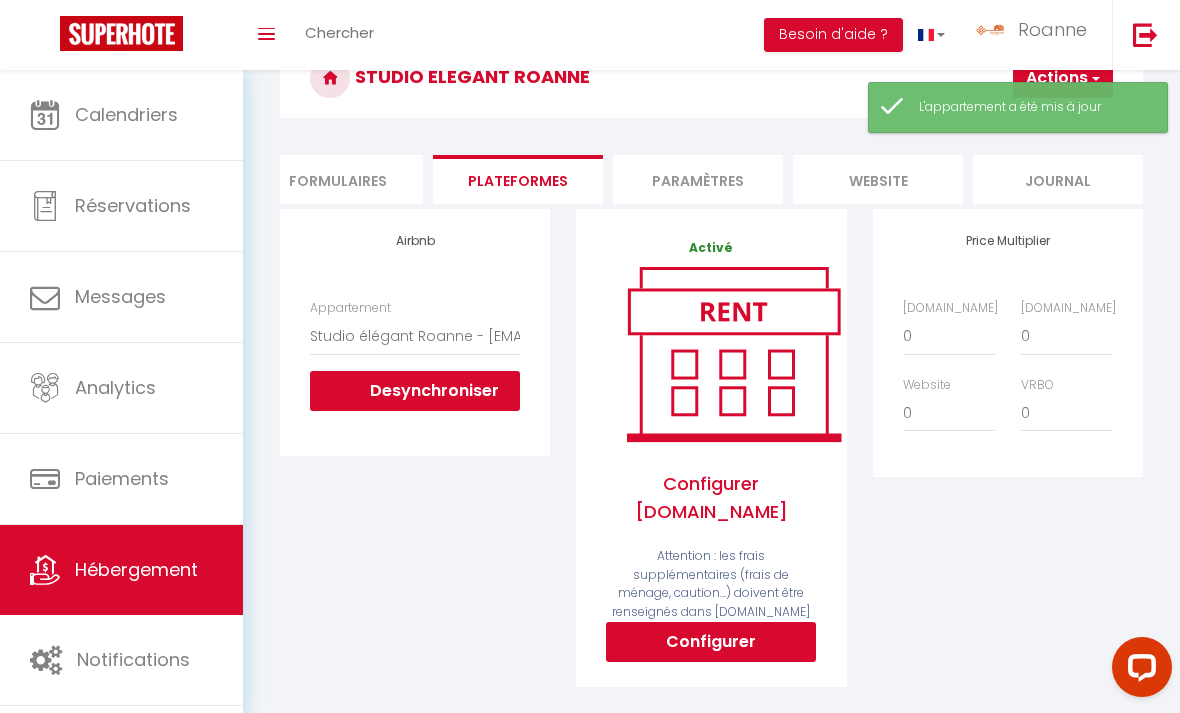scroll, scrollTop: 0, scrollLeft: 0, axis: both 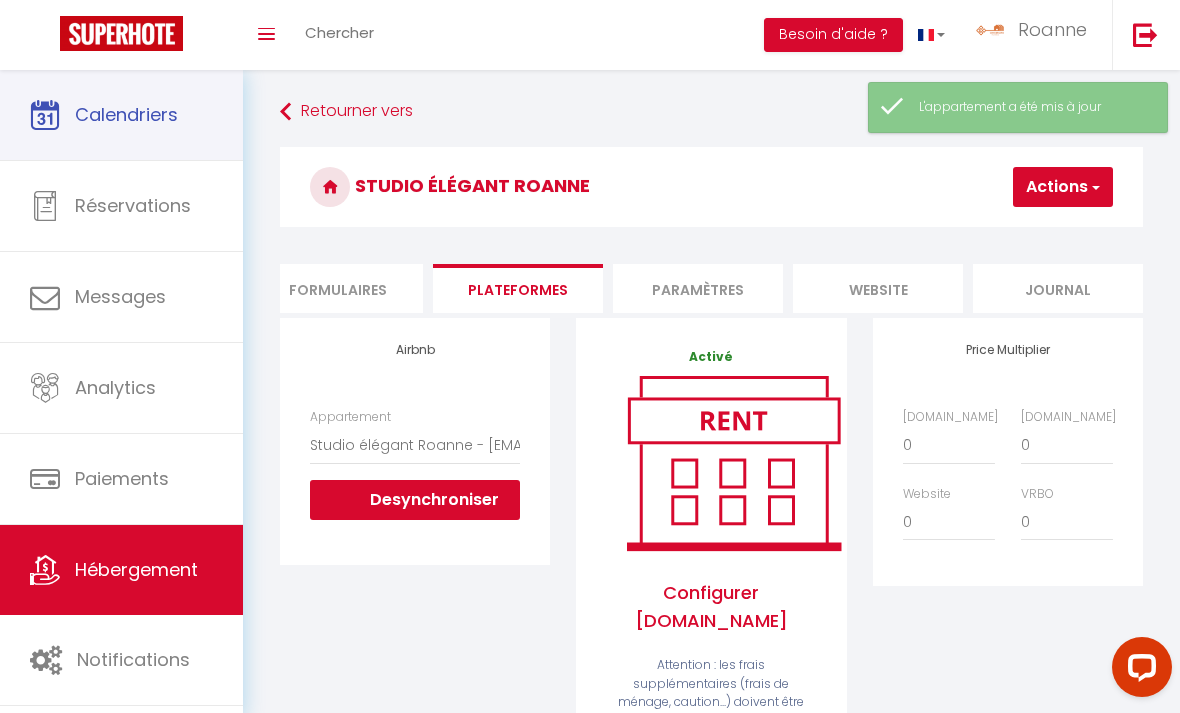 click on "Calendriers" at bounding box center (126, 114) 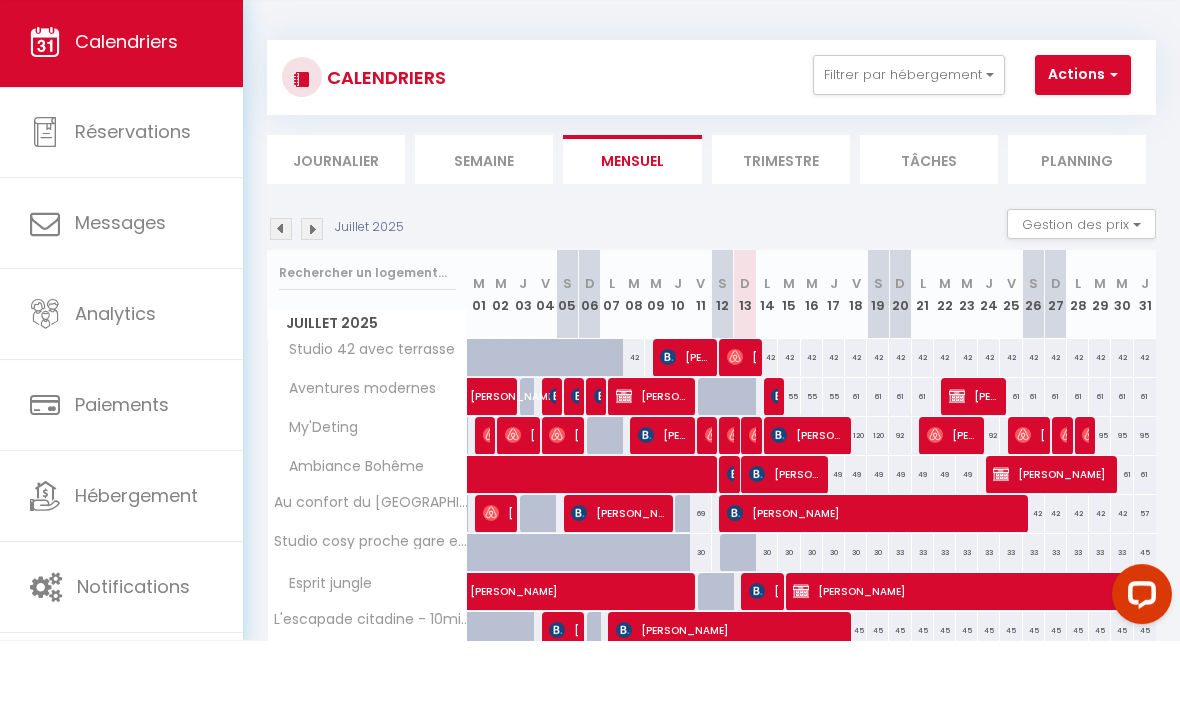 scroll, scrollTop: 155, scrollLeft: 0, axis: vertical 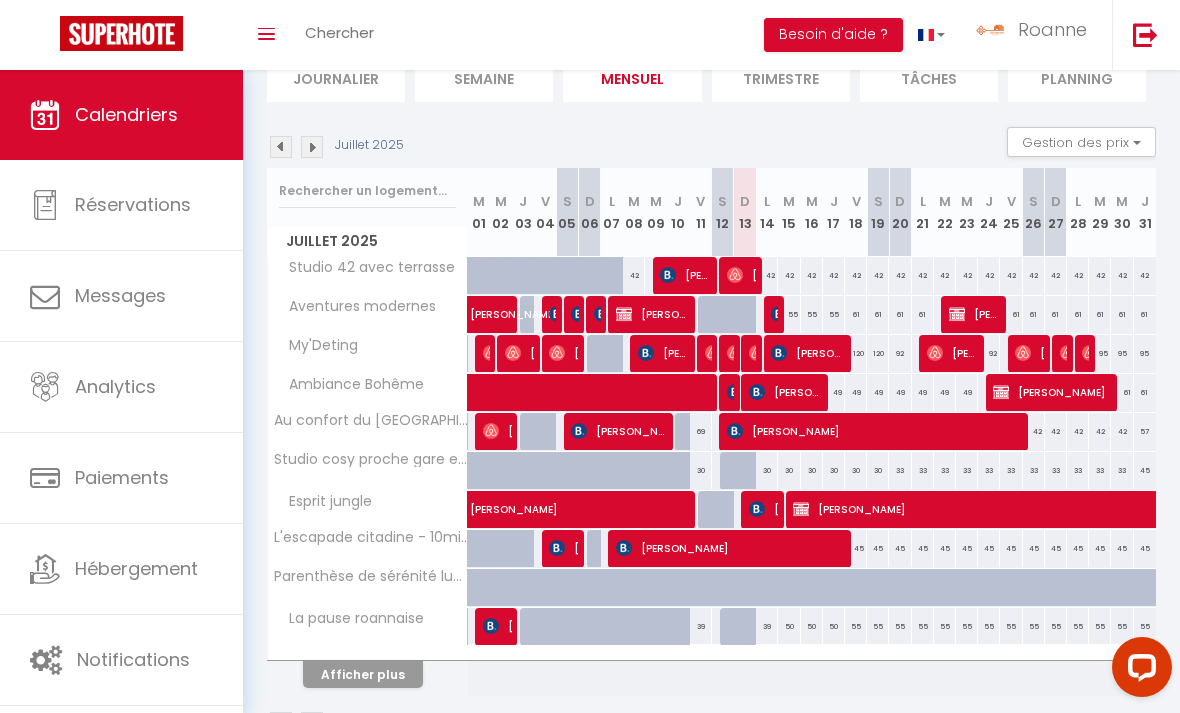 click on "Afficher plus" at bounding box center [363, 674] 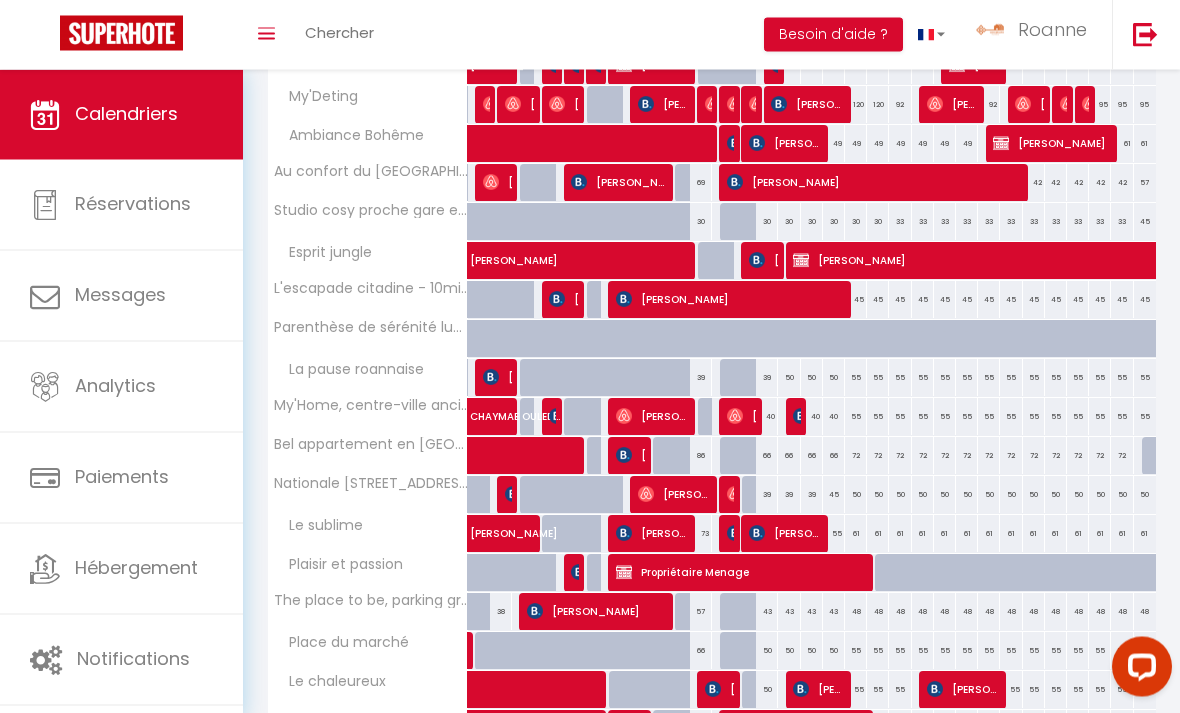 scroll, scrollTop: 545, scrollLeft: 0, axis: vertical 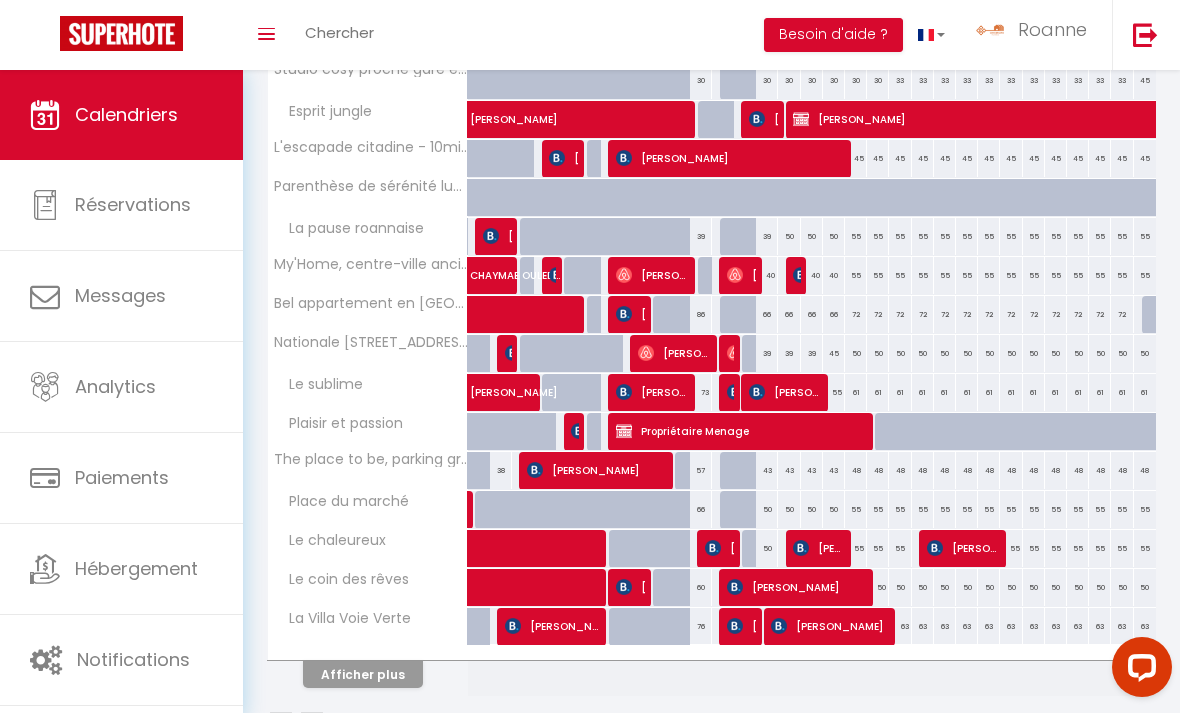 click at bounding box center [368, 653] 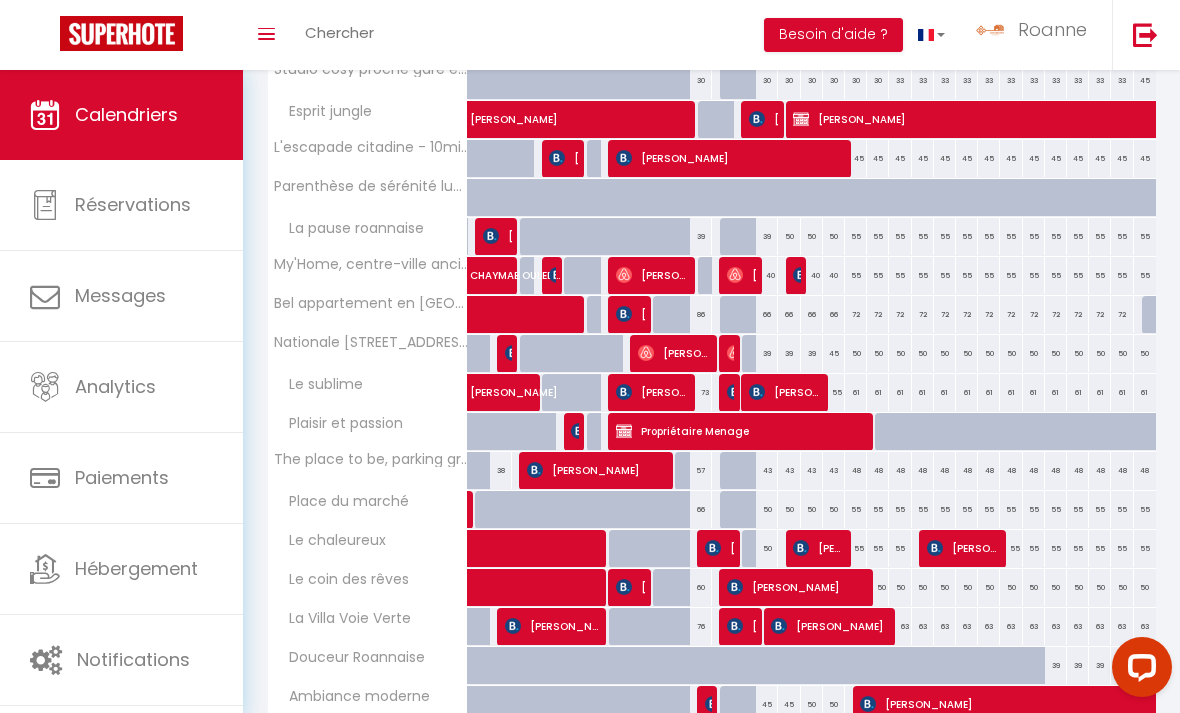 click on "Douceur Roannaise" at bounding box center [368, 666] 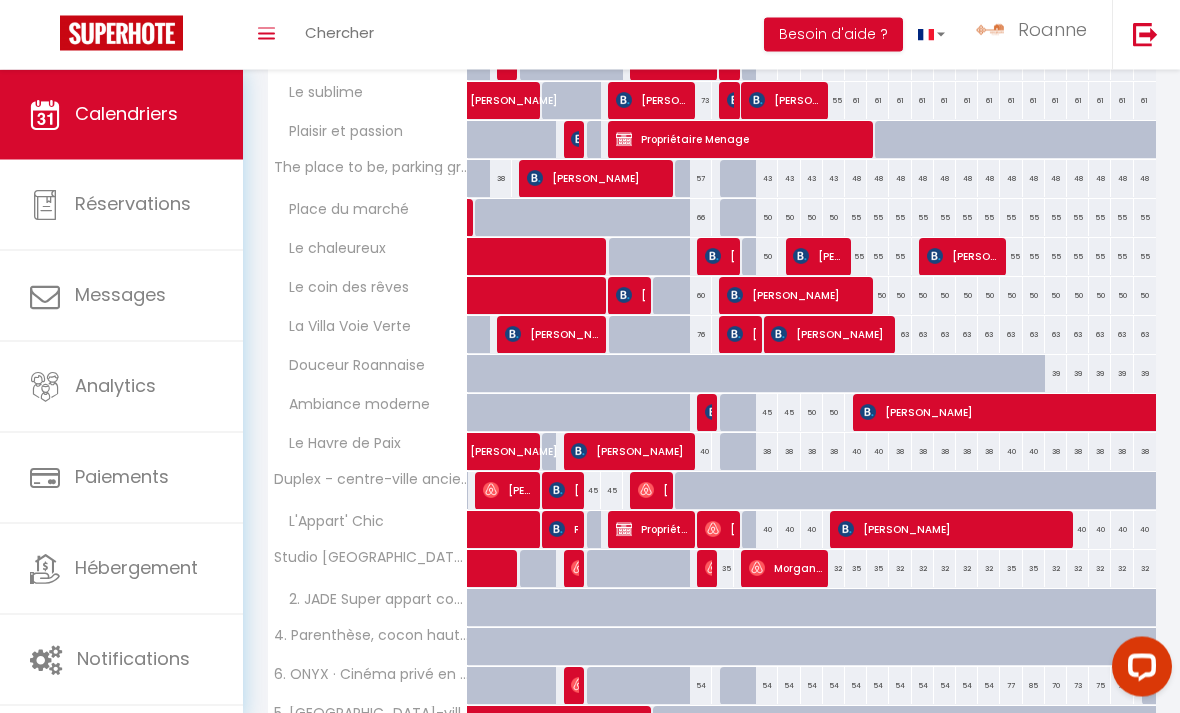 scroll, scrollTop: 935, scrollLeft: 0, axis: vertical 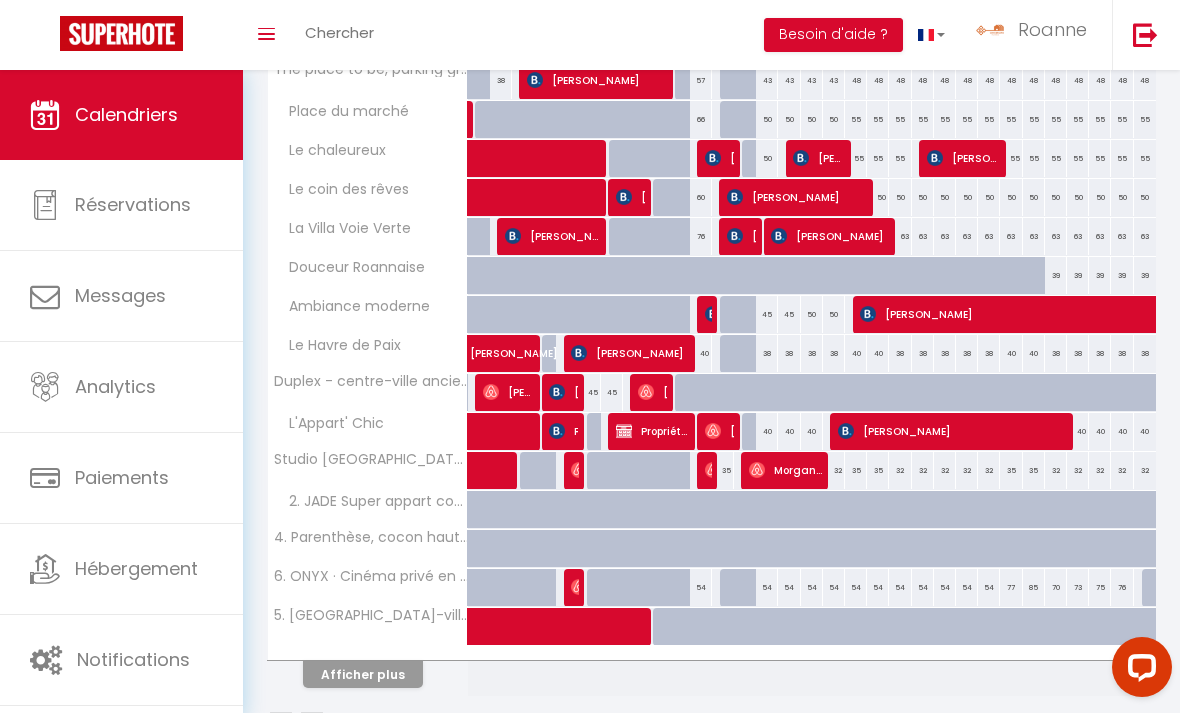 click on "Afficher plus" at bounding box center (363, 674) 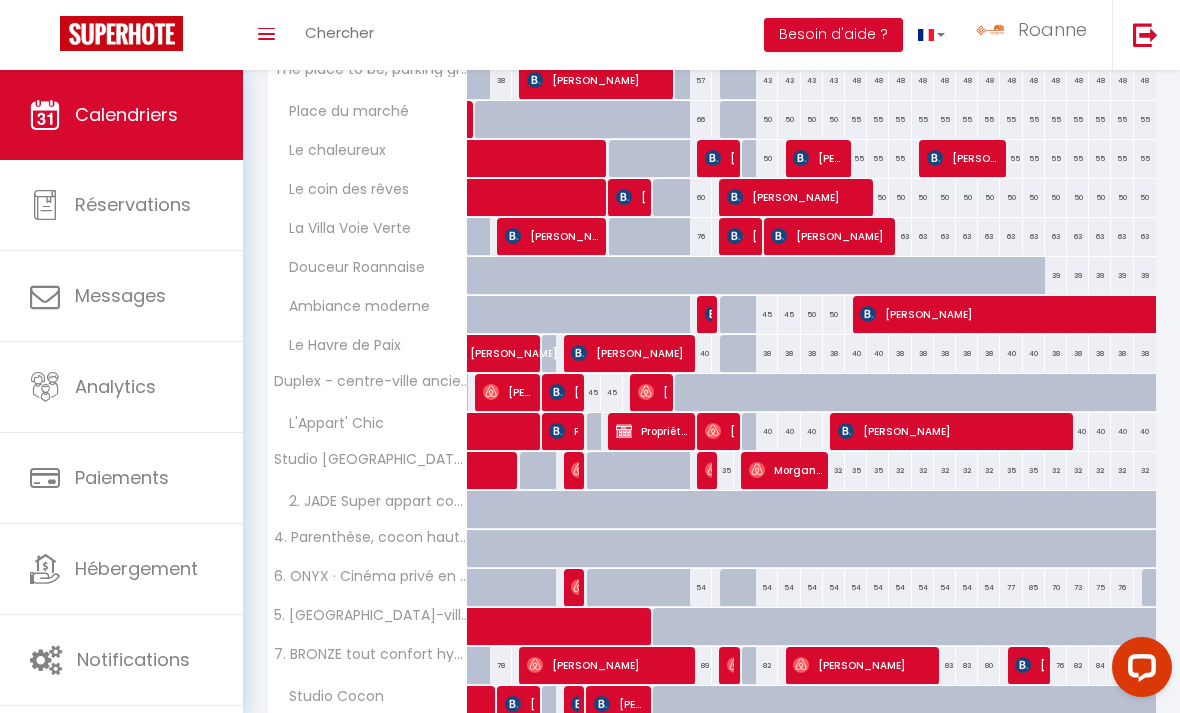 scroll, scrollTop: 1042, scrollLeft: 0, axis: vertical 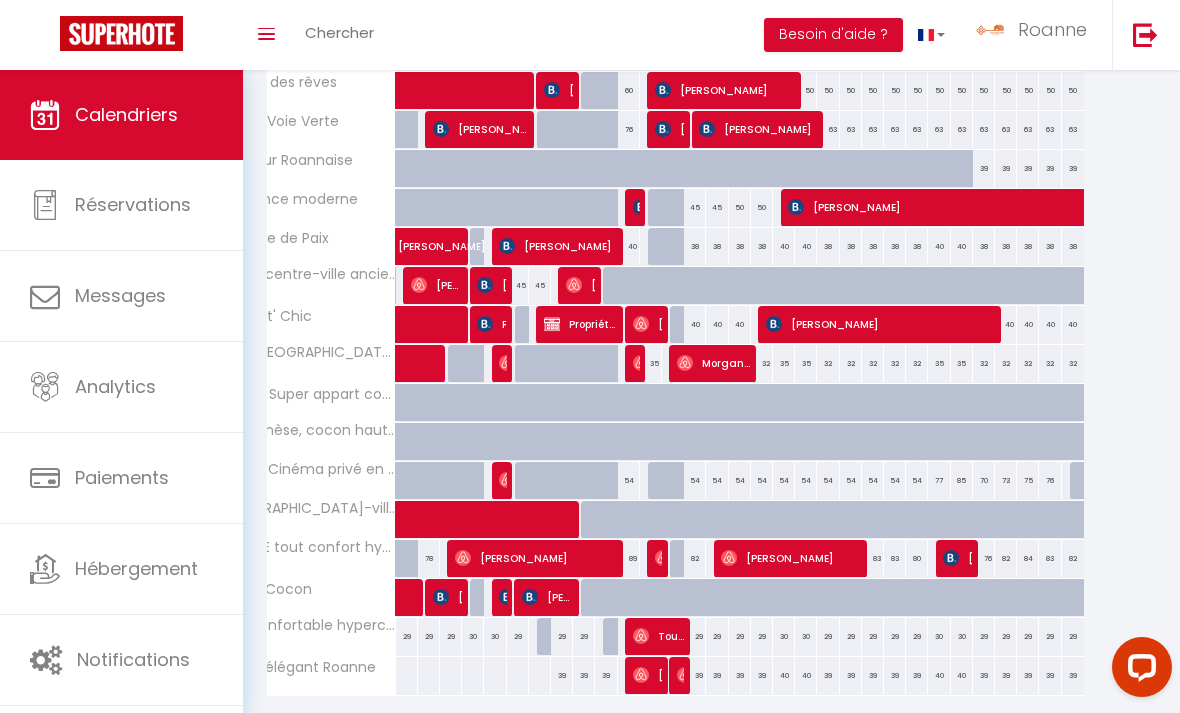 click at bounding box center [685, 675] 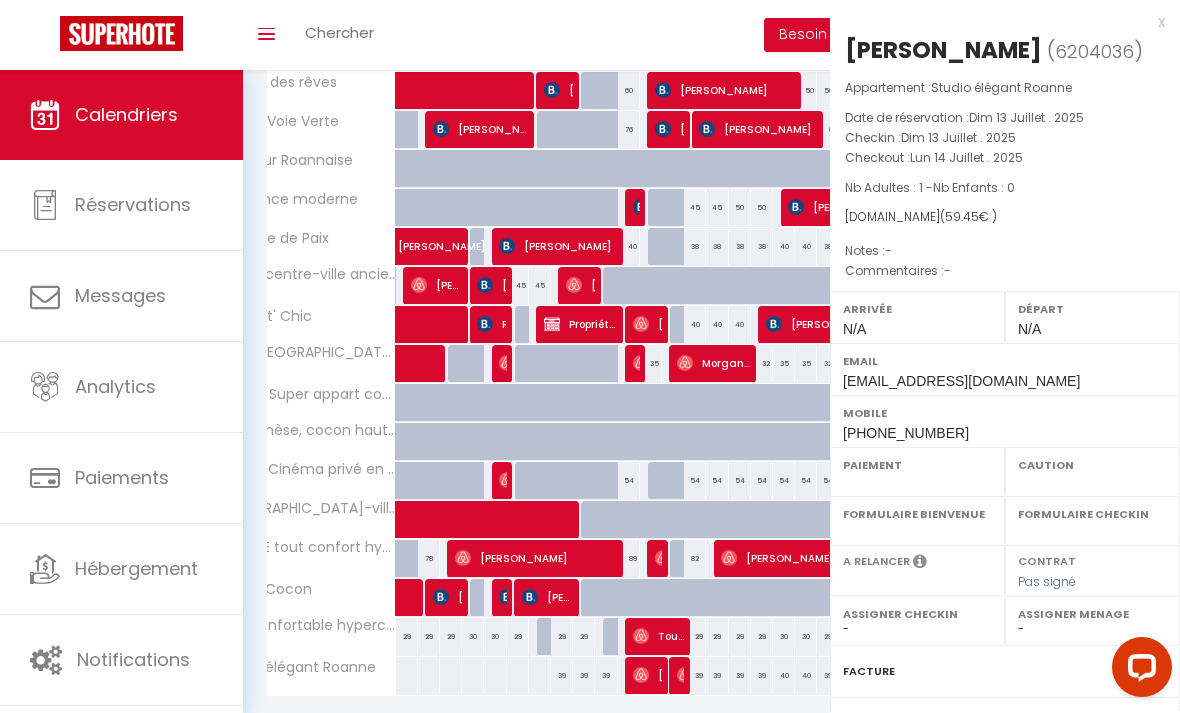 select on "OK" 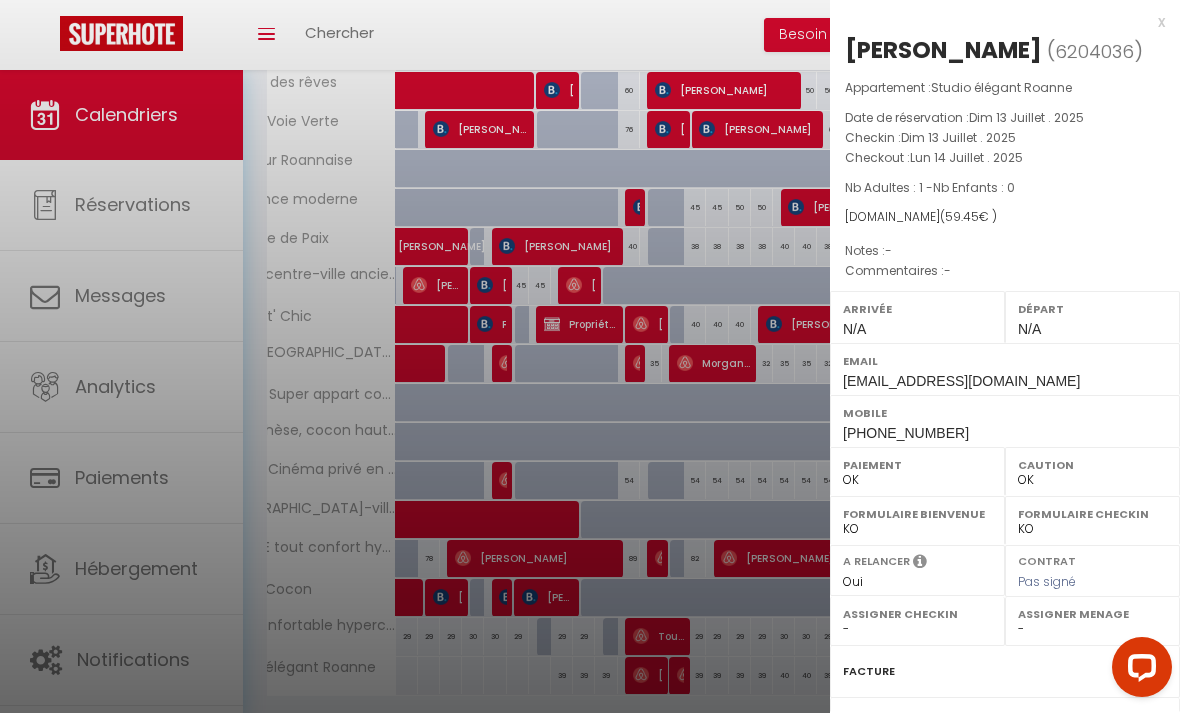 click at bounding box center (590, 356) 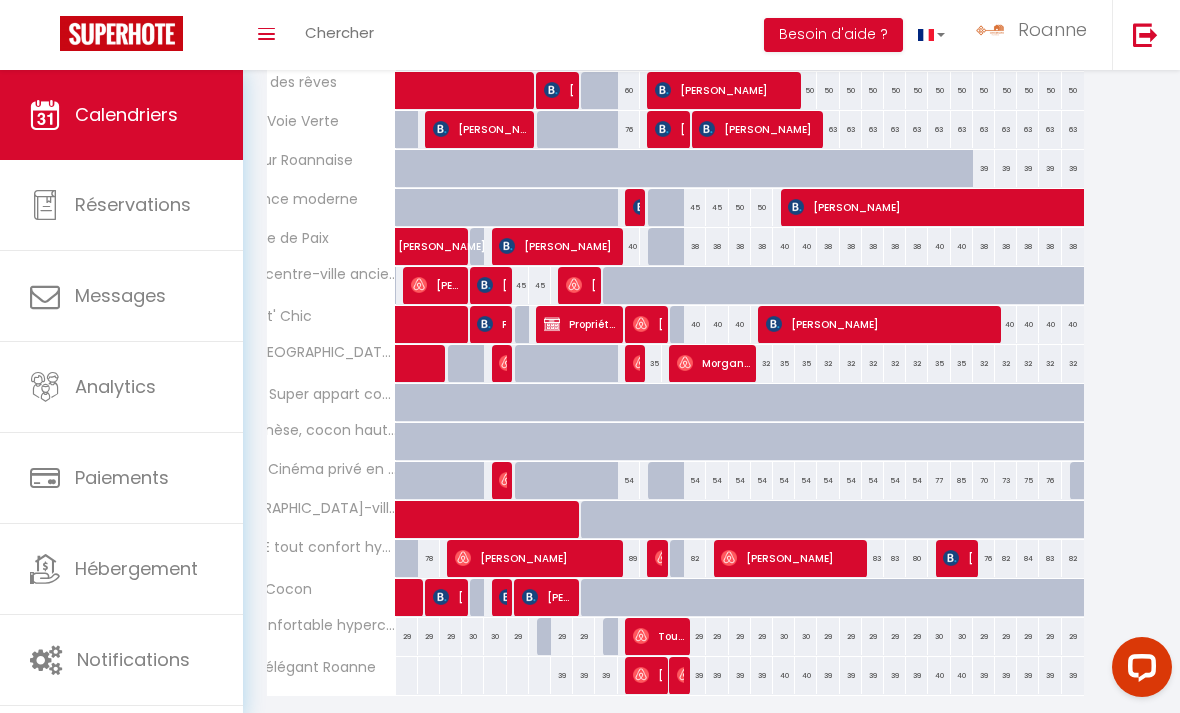 click at bounding box center (685, 675) 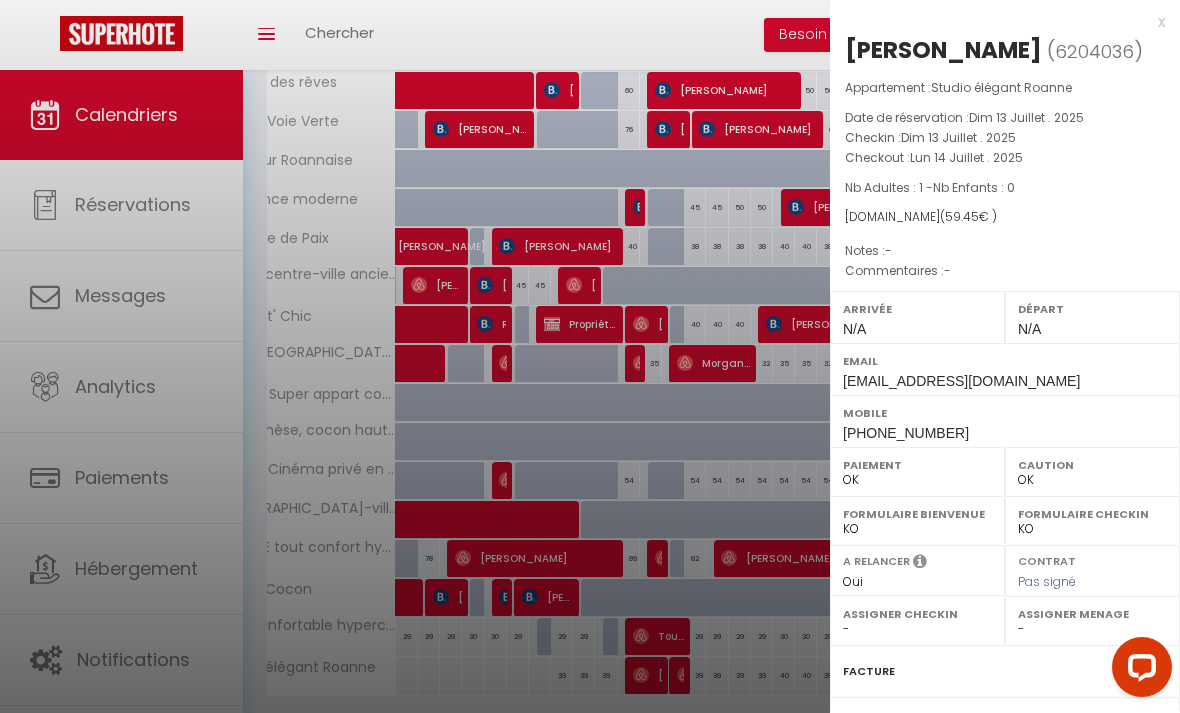 click at bounding box center (590, 356) 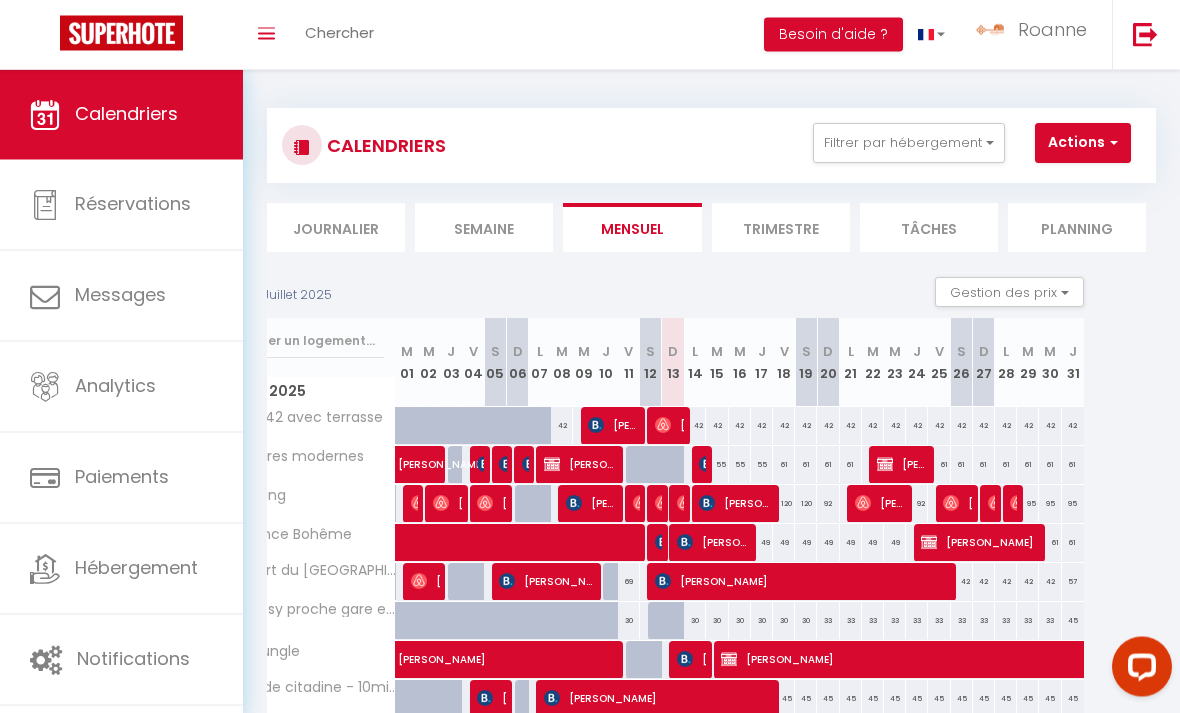 scroll, scrollTop: 0, scrollLeft: 0, axis: both 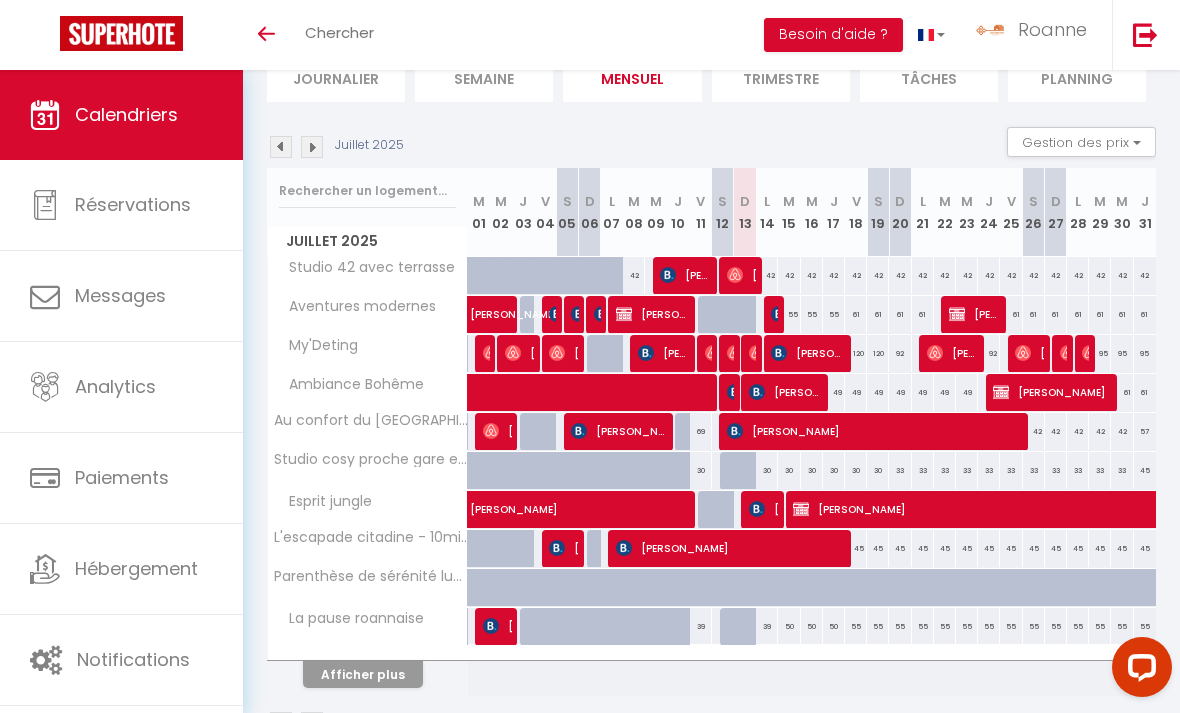 click on "Afficher plus" at bounding box center (363, 674) 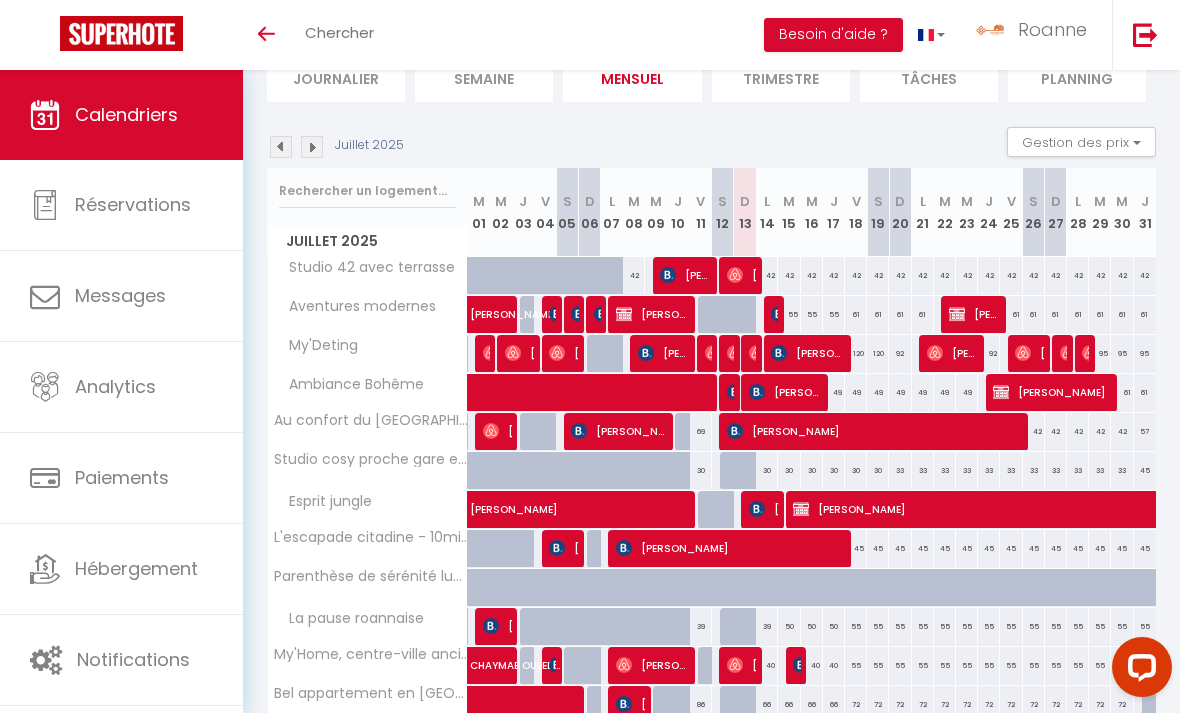 select 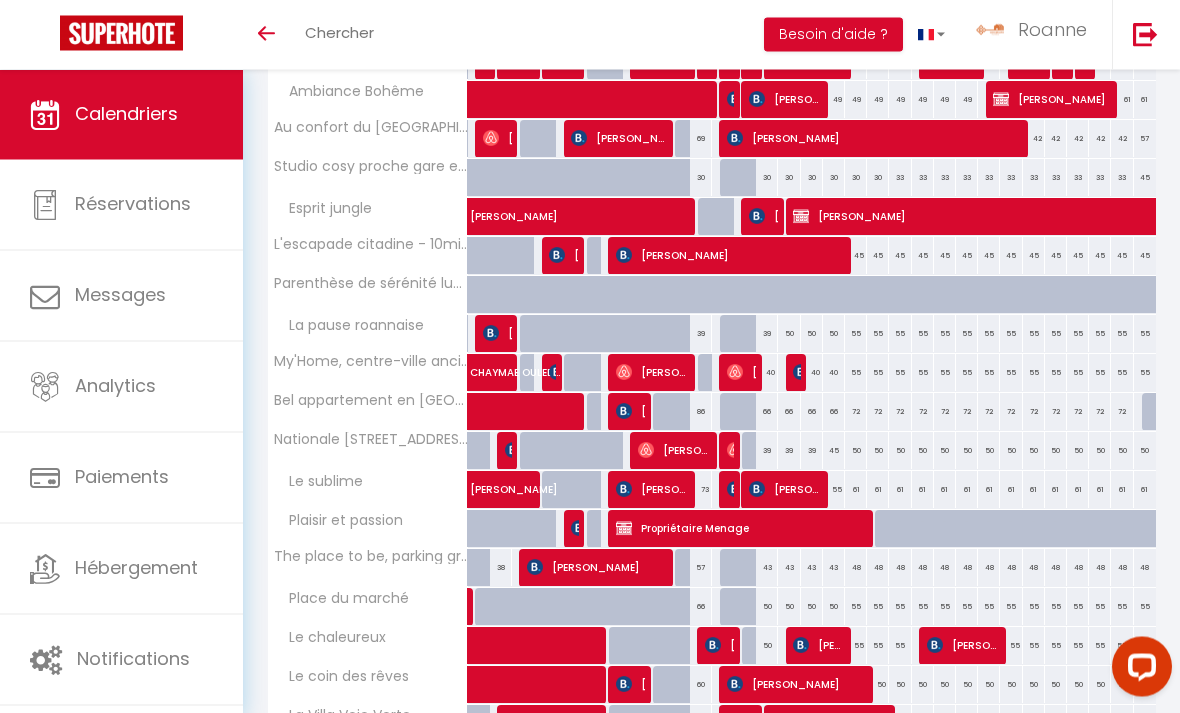 scroll, scrollTop: 545, scrollLeft: 0, axis: vertical 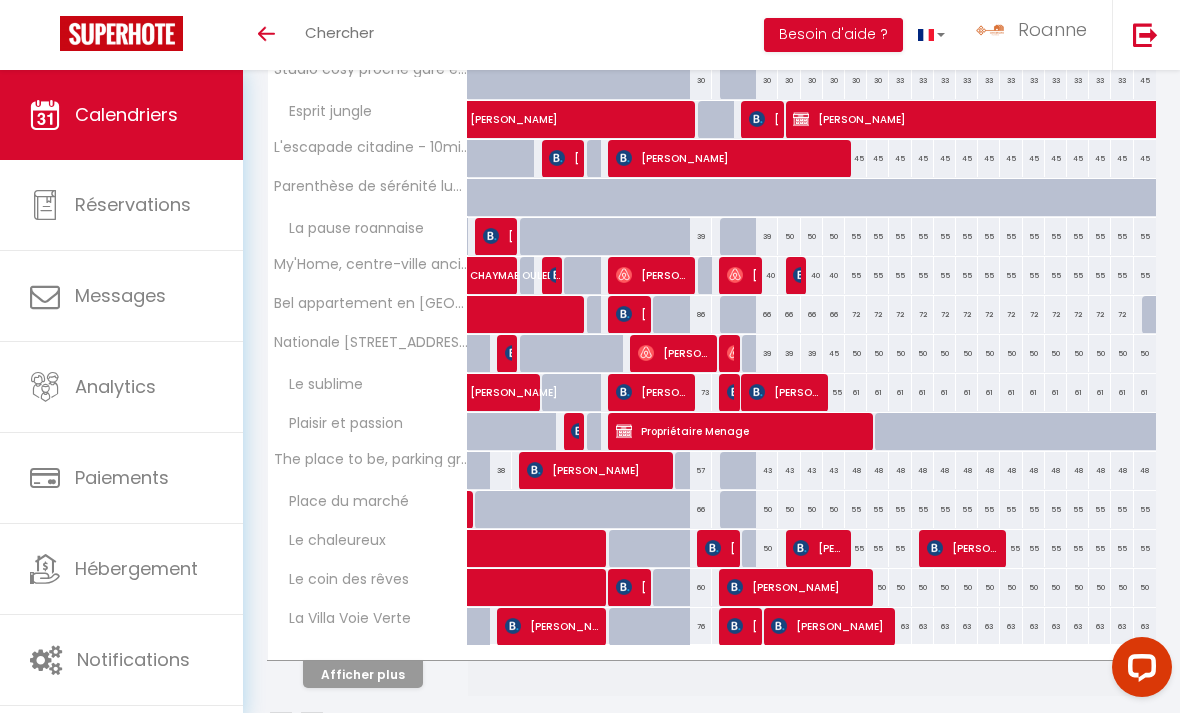 click on "Afficher plus" at bounding box center (363, 674) 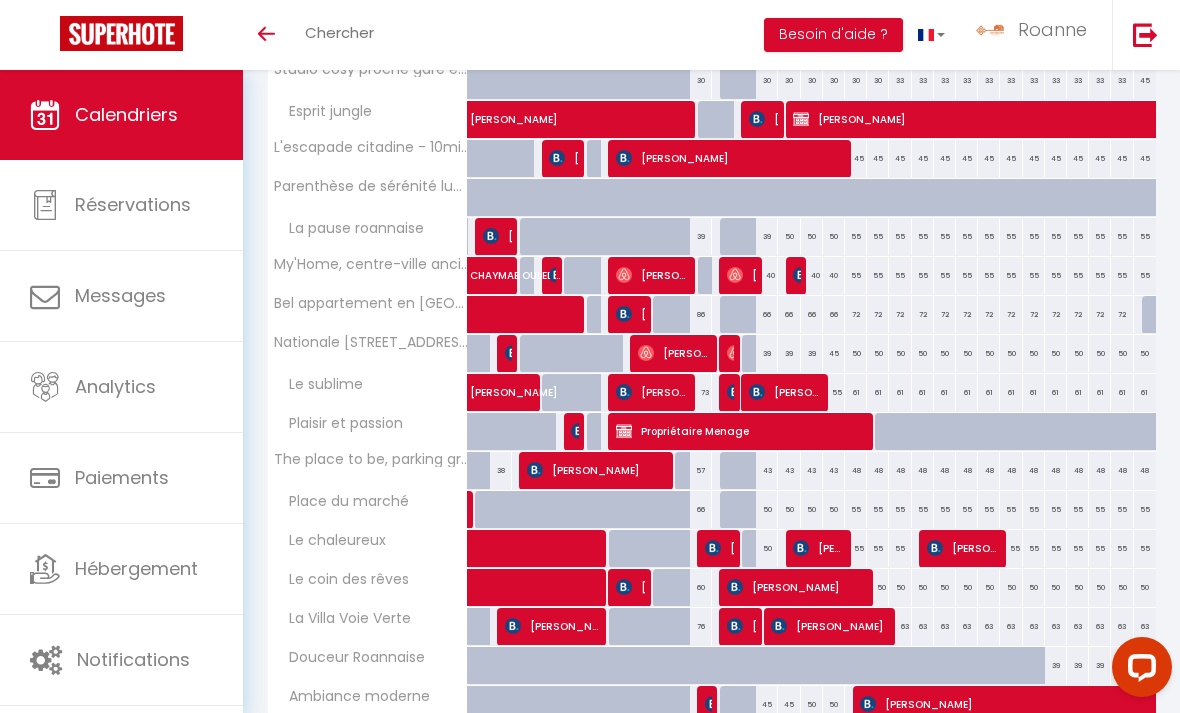 click on "Douceur Roannaise" at bounding box center [368, 666] 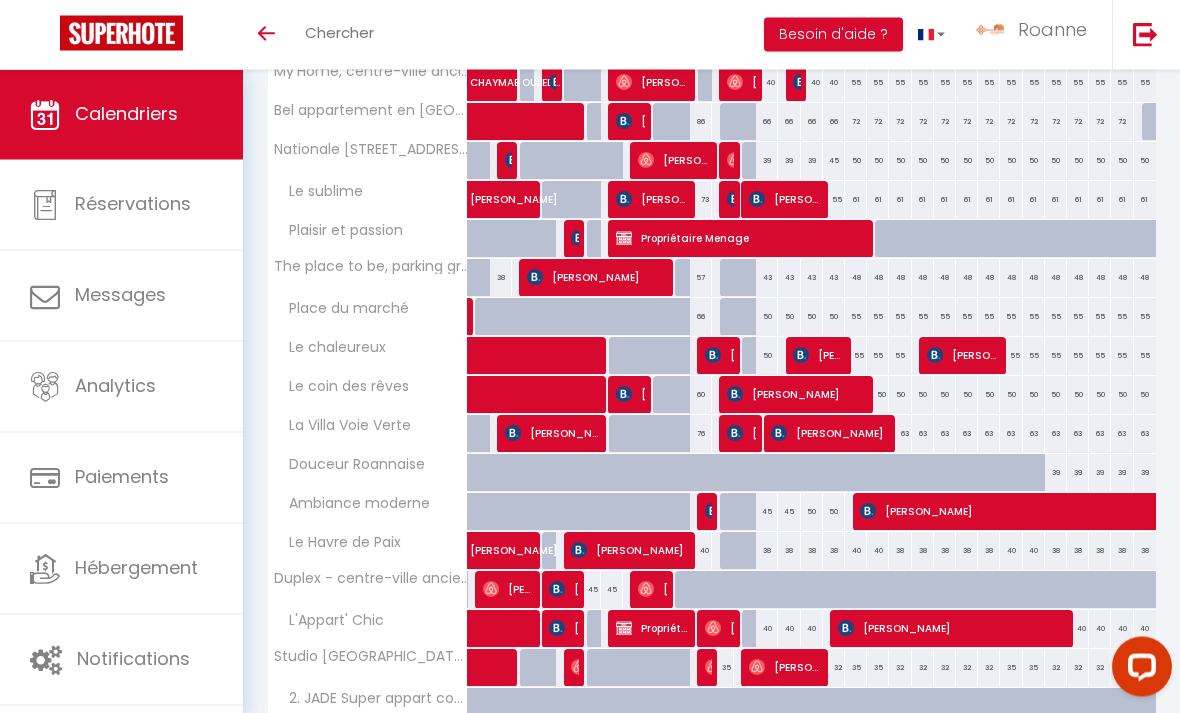 scroll, scrollTop: 935, scrollLeft: 0, axis: vertical 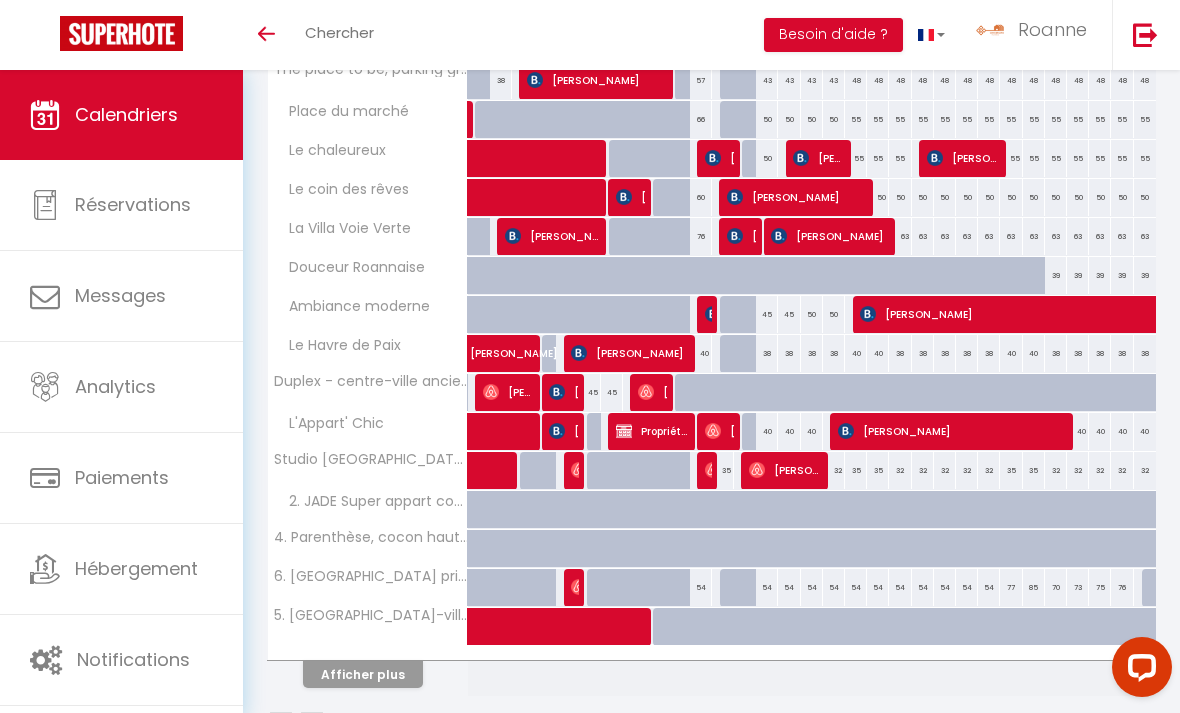 click on "Afficher plus" at bounding box center (363, 674) 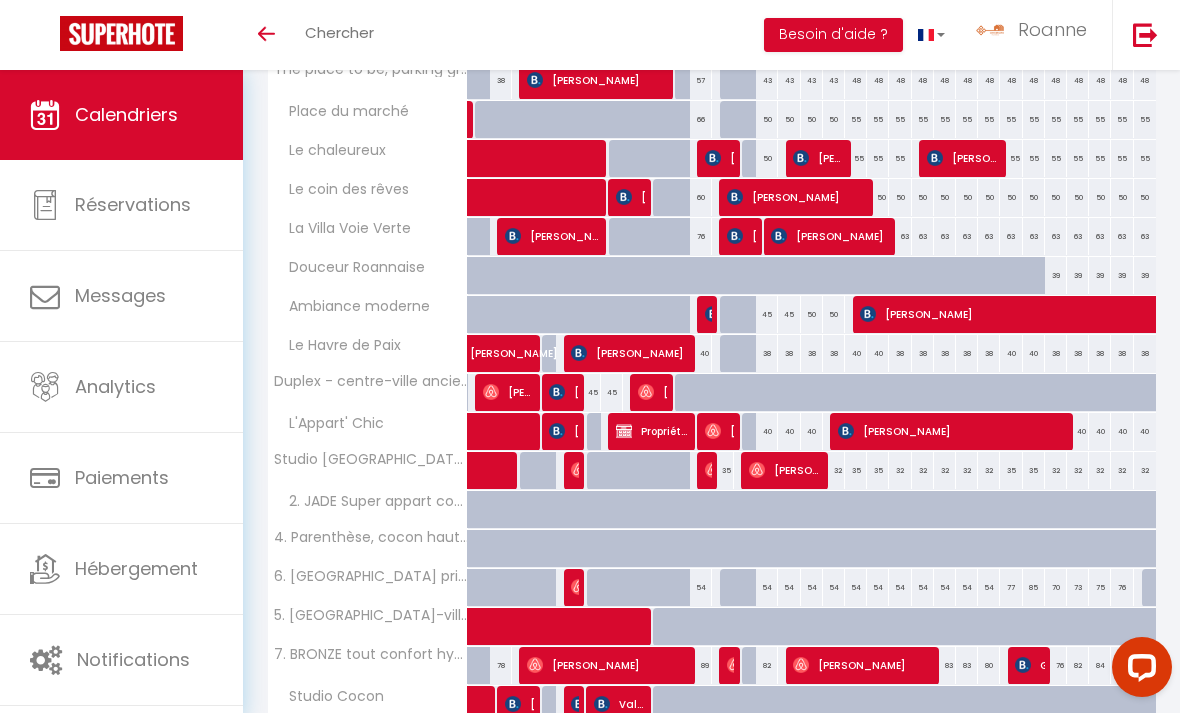 scroll, scrollTop: 1042, scrollLeft: 0, axis: vertical 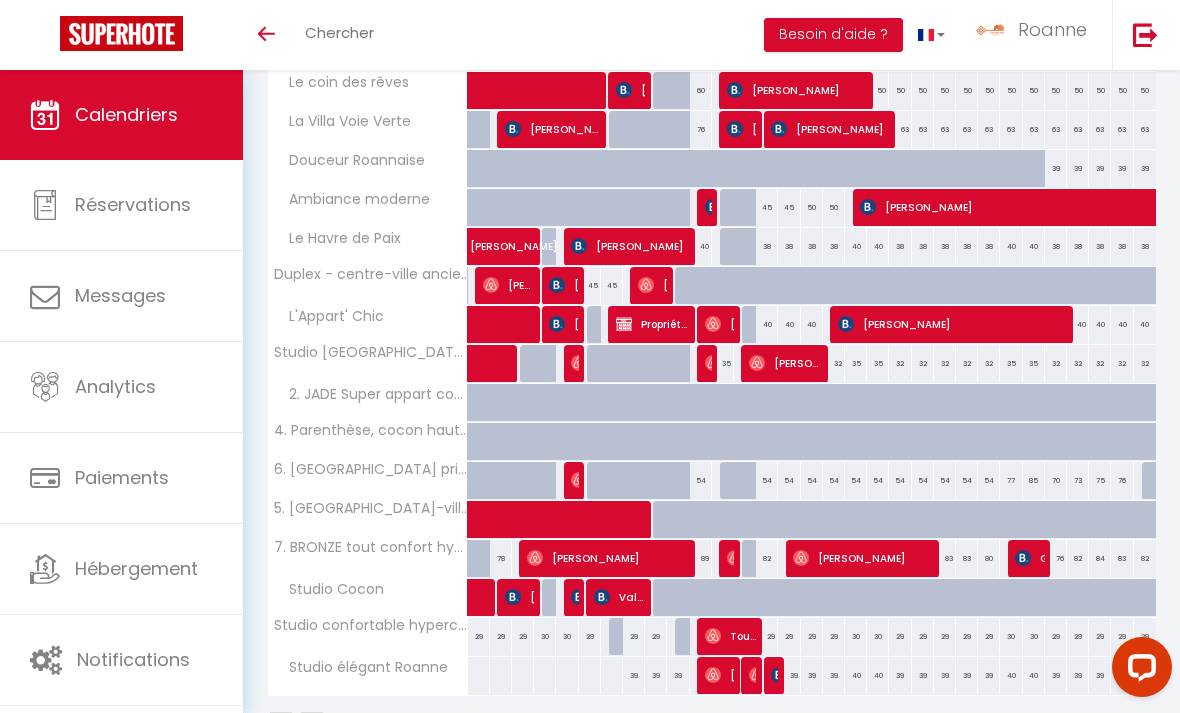 click at bounding box center [779, 675] 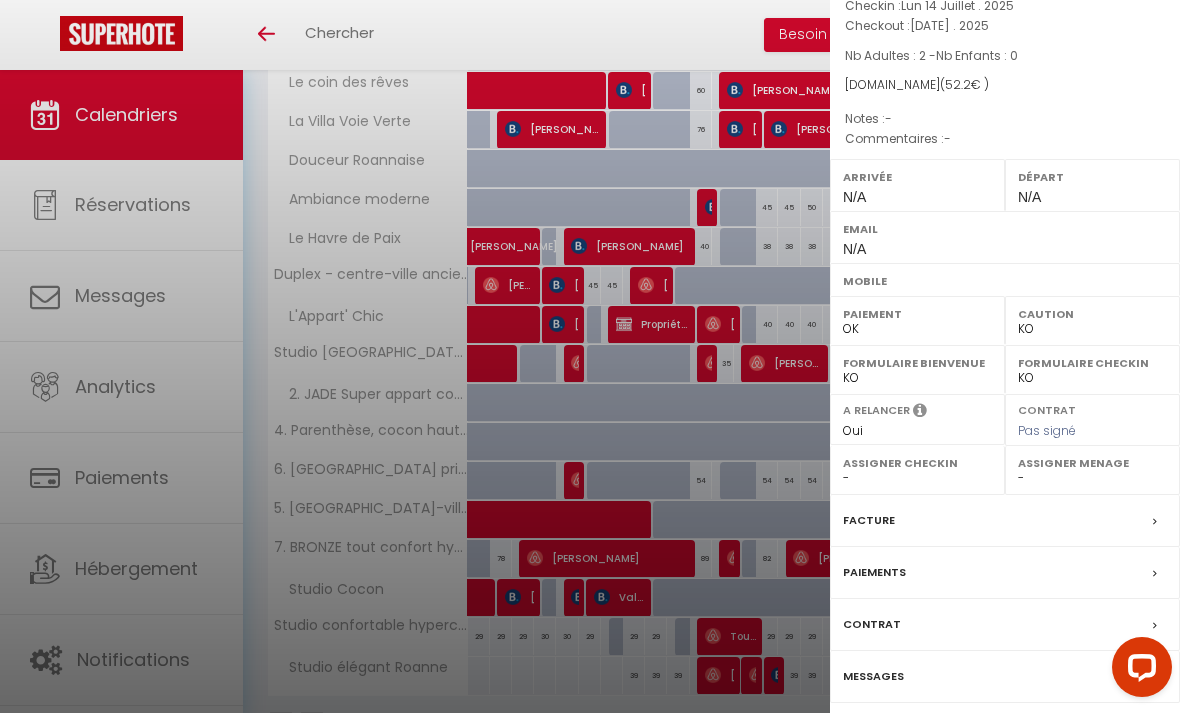 scroll, scrollTop: 131, scrollLeft: 0, axis: vertical 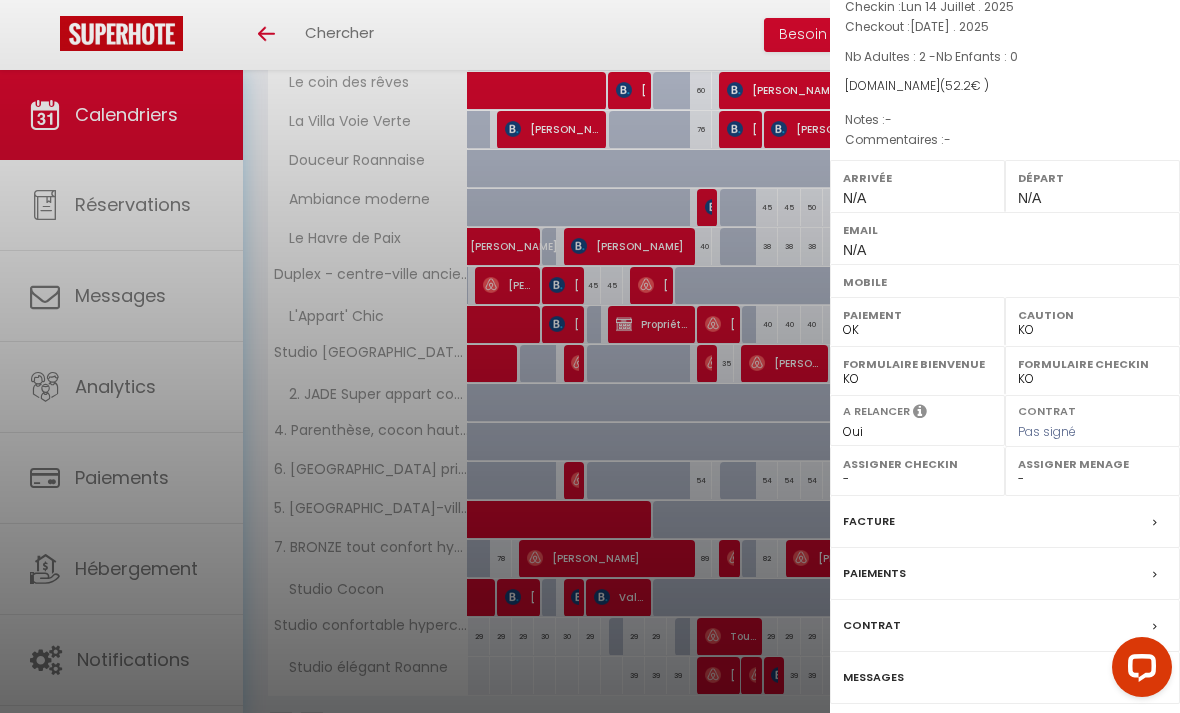 click on "Messages" at bounding box center (1005, 678) 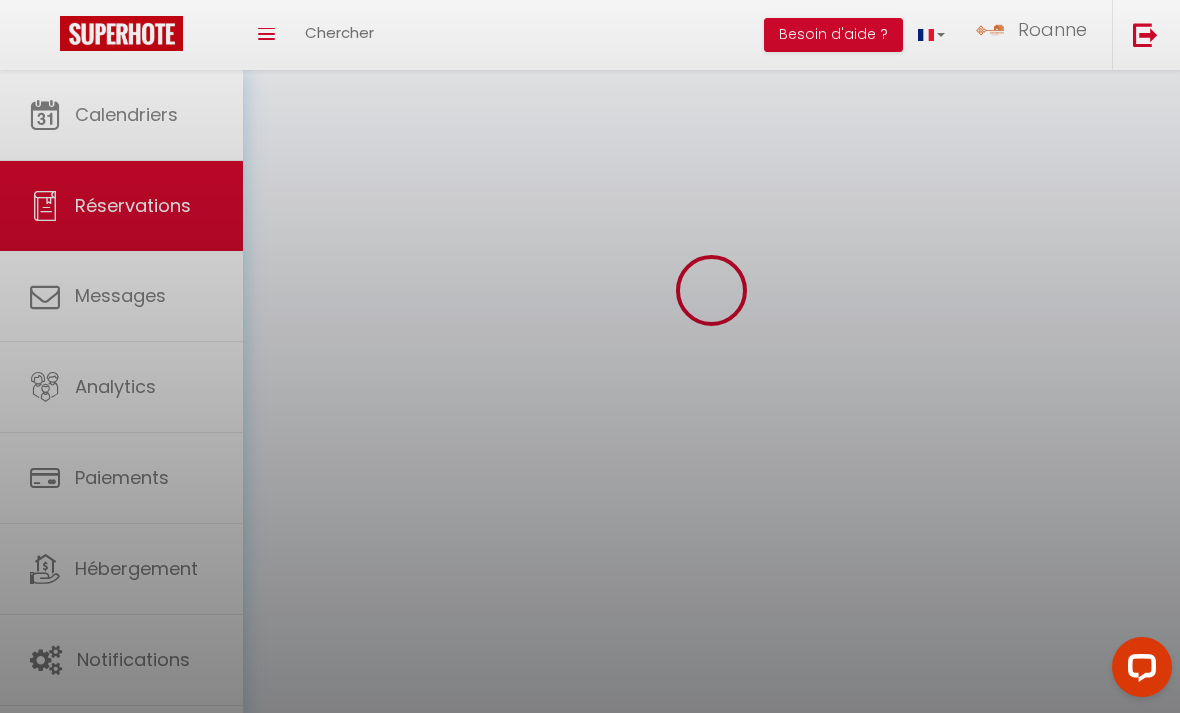 scroll, scrollTop: 0, scrollLeft: 0, axis: both 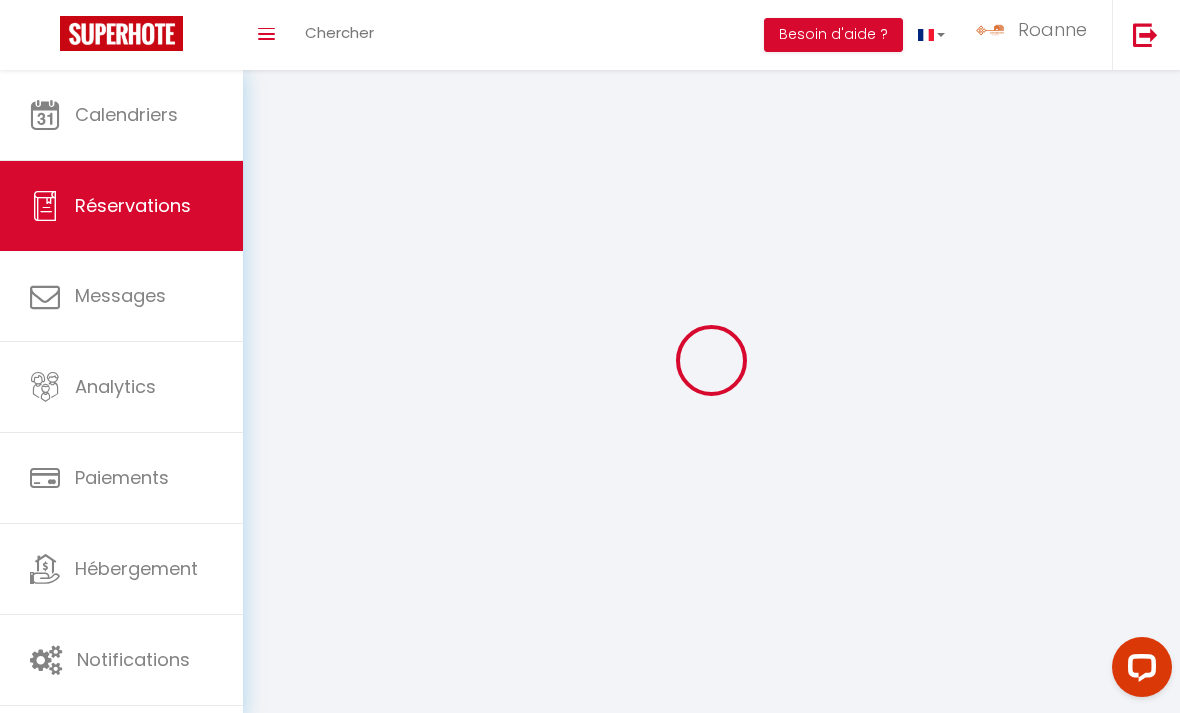 select 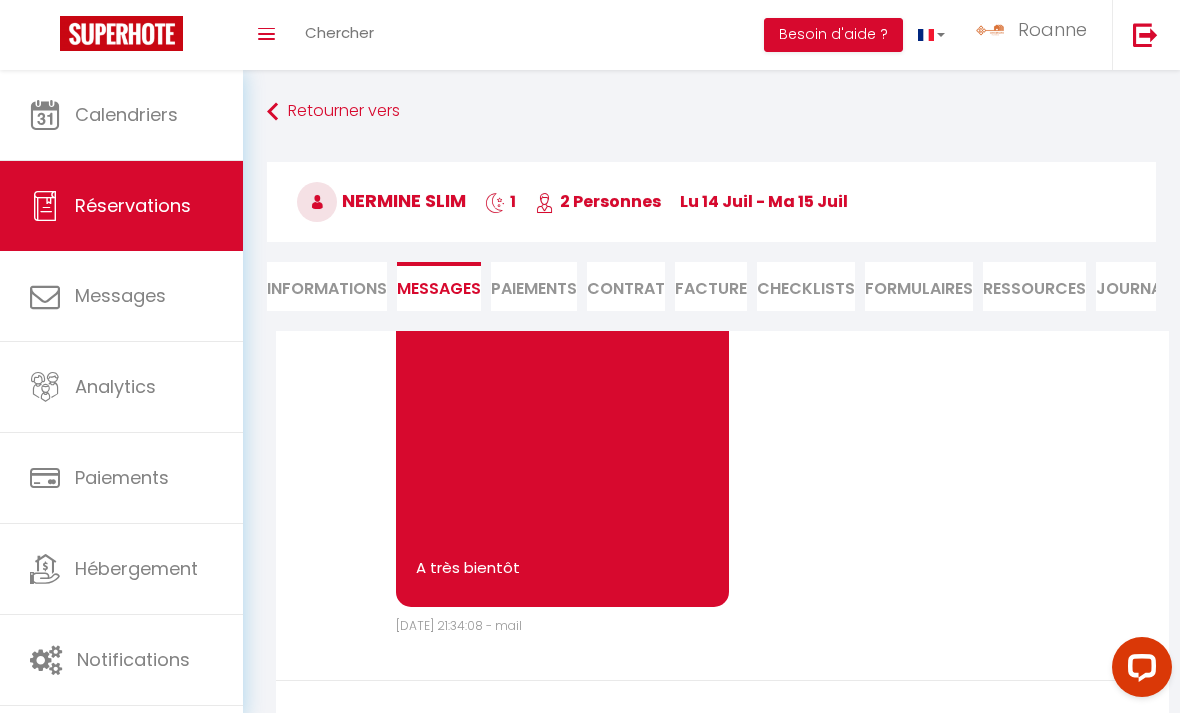 scroll, scrollTop: 2326, scrollLeft: 0, axis: vertical 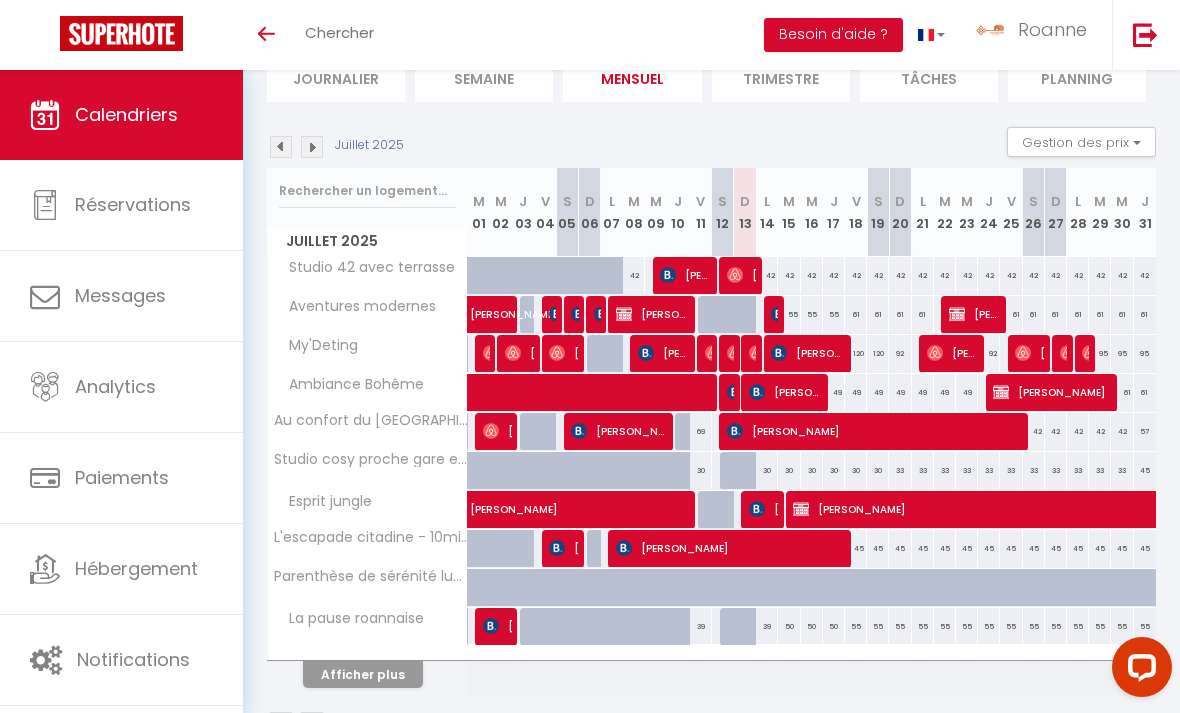 click on "Afficher plus" at bounding box center (363, 674) 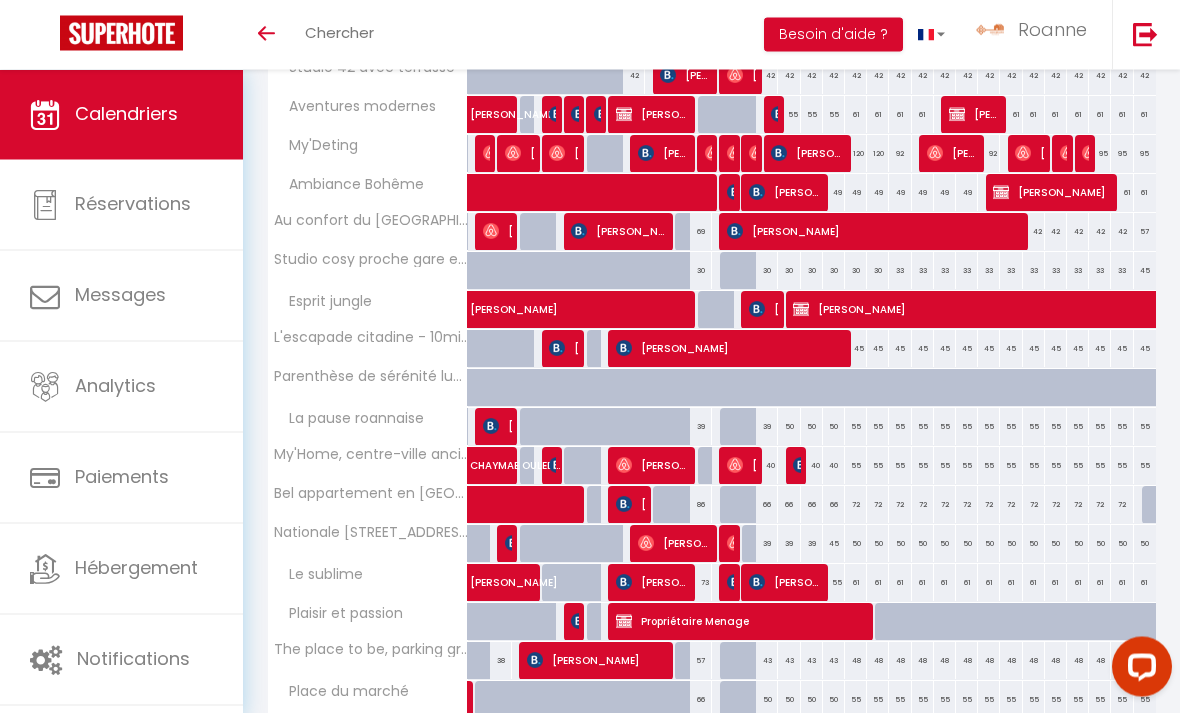 scroll, scrollTop: 545, scrollLeft: 0, axis: vertical 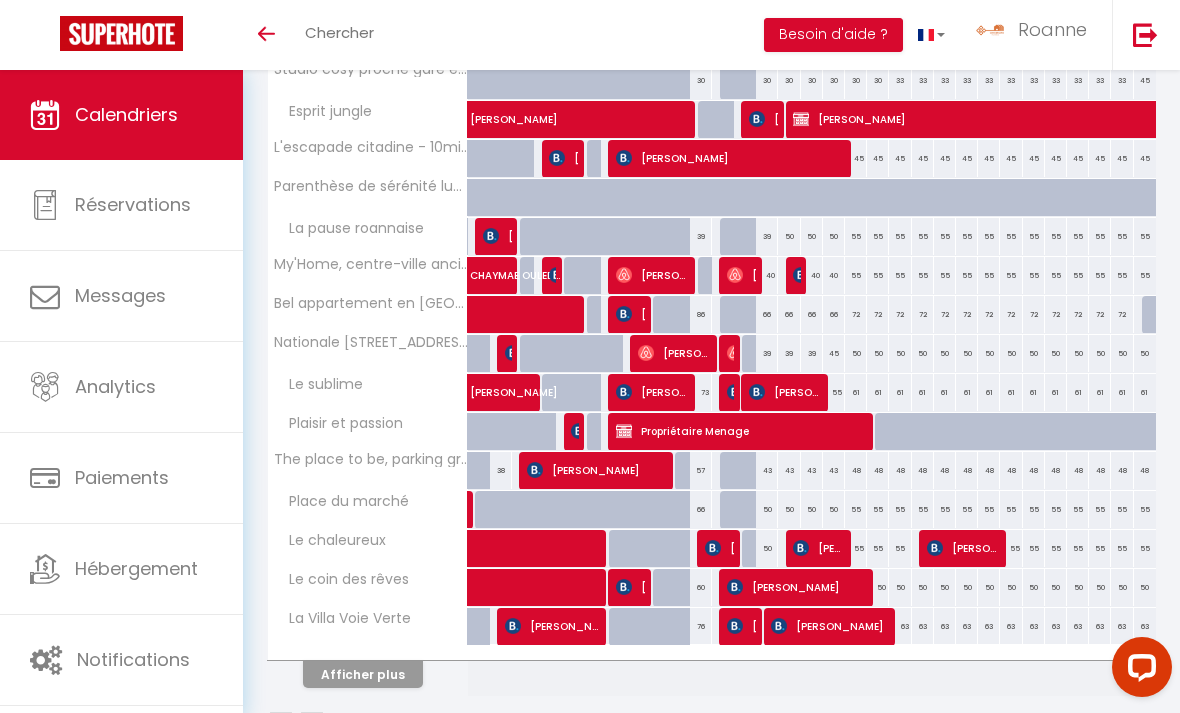 click on "Afficher plus" at bounding box center [363, 674] 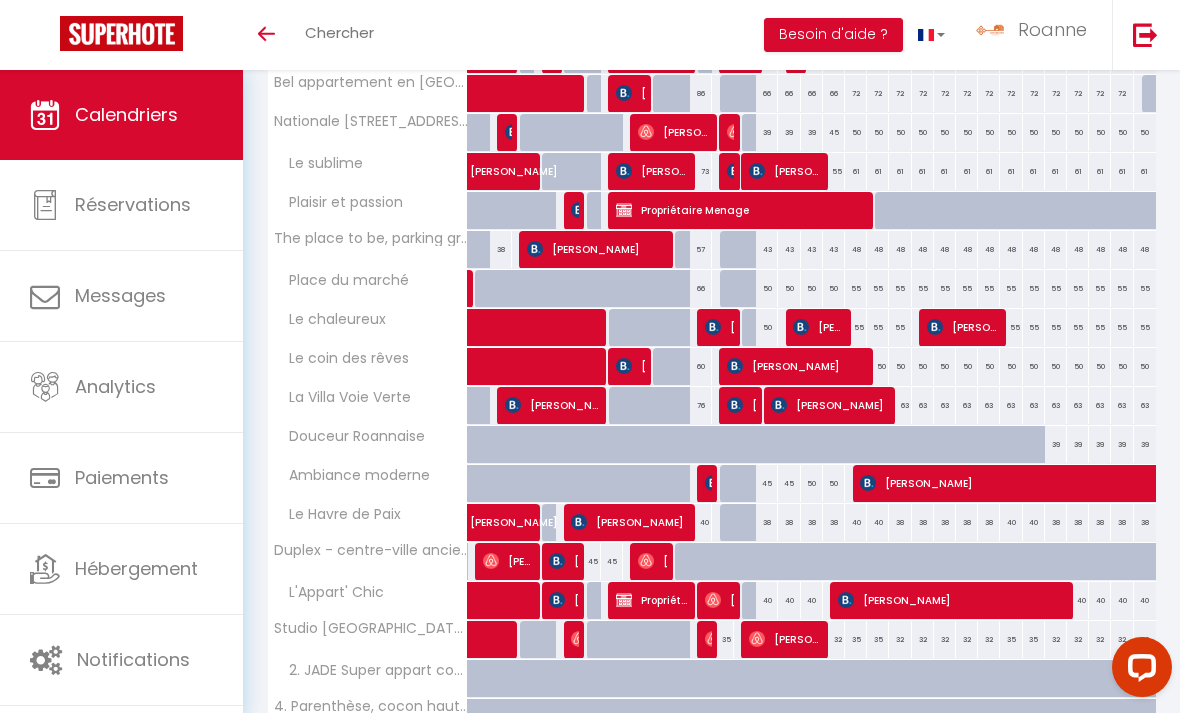 scroll, scrollTop: 935, scrollLeft: 0, axis: vertical 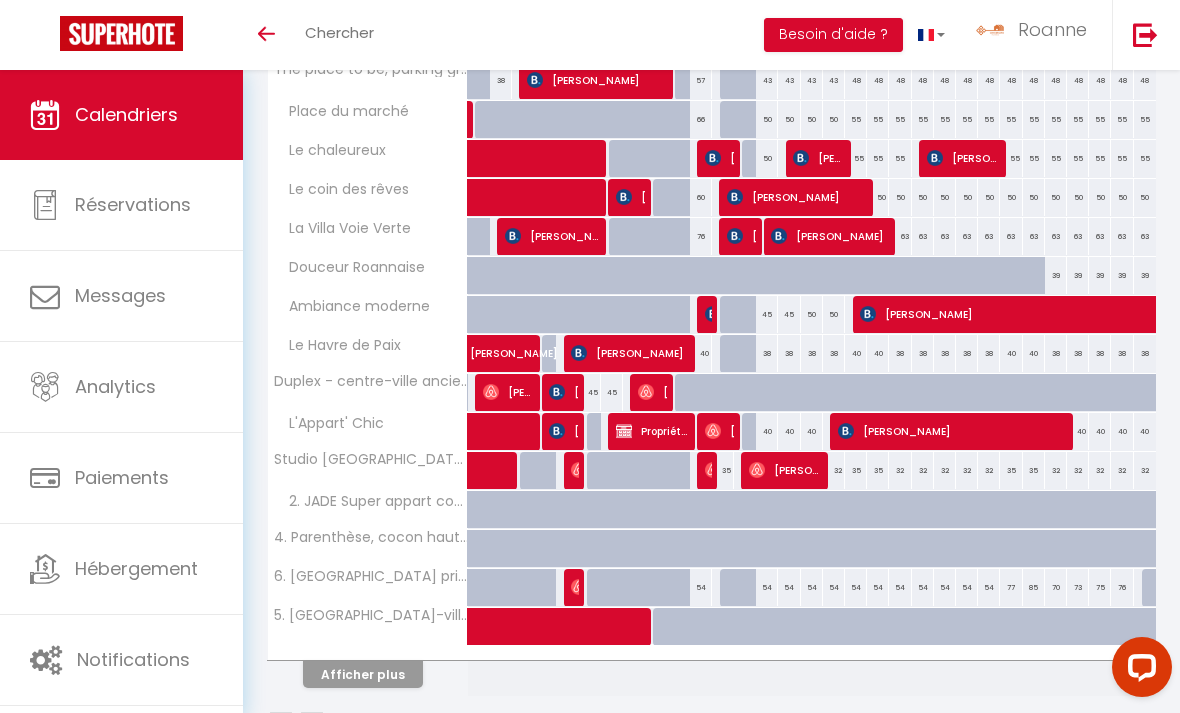 click on "Afficher plus" at bounding box center [363, 674] 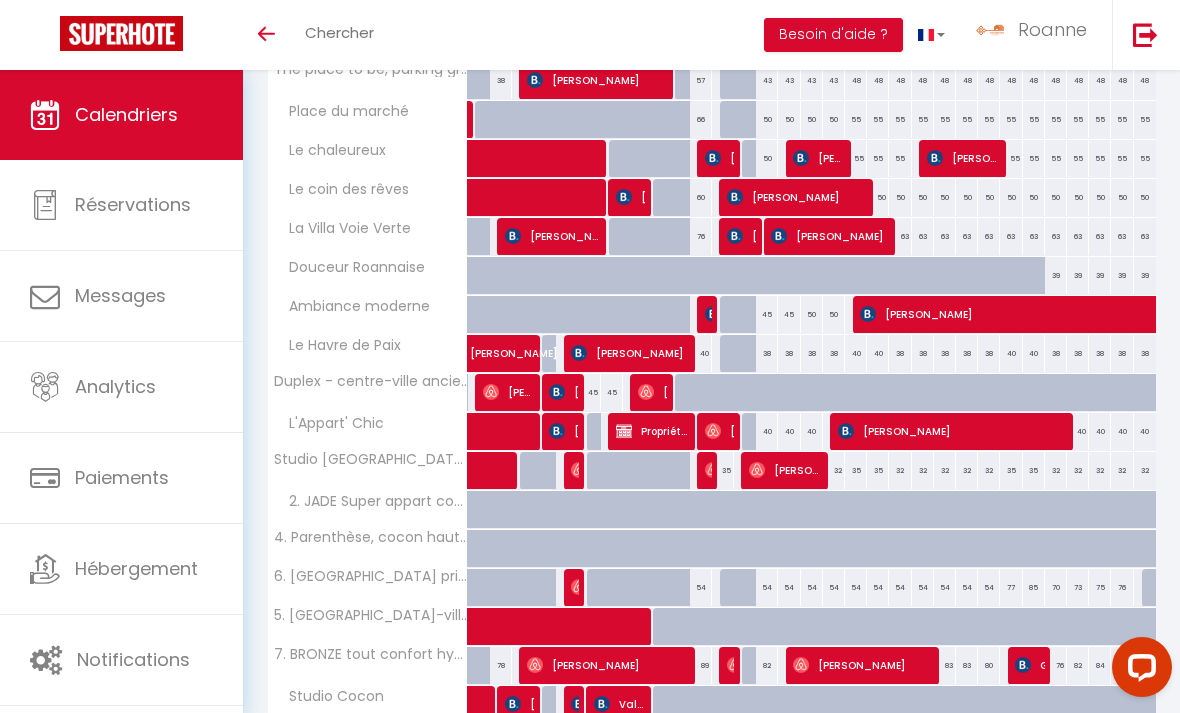 scroll, scrollTop: 1042, scrollLeft: 0, axis: vertical 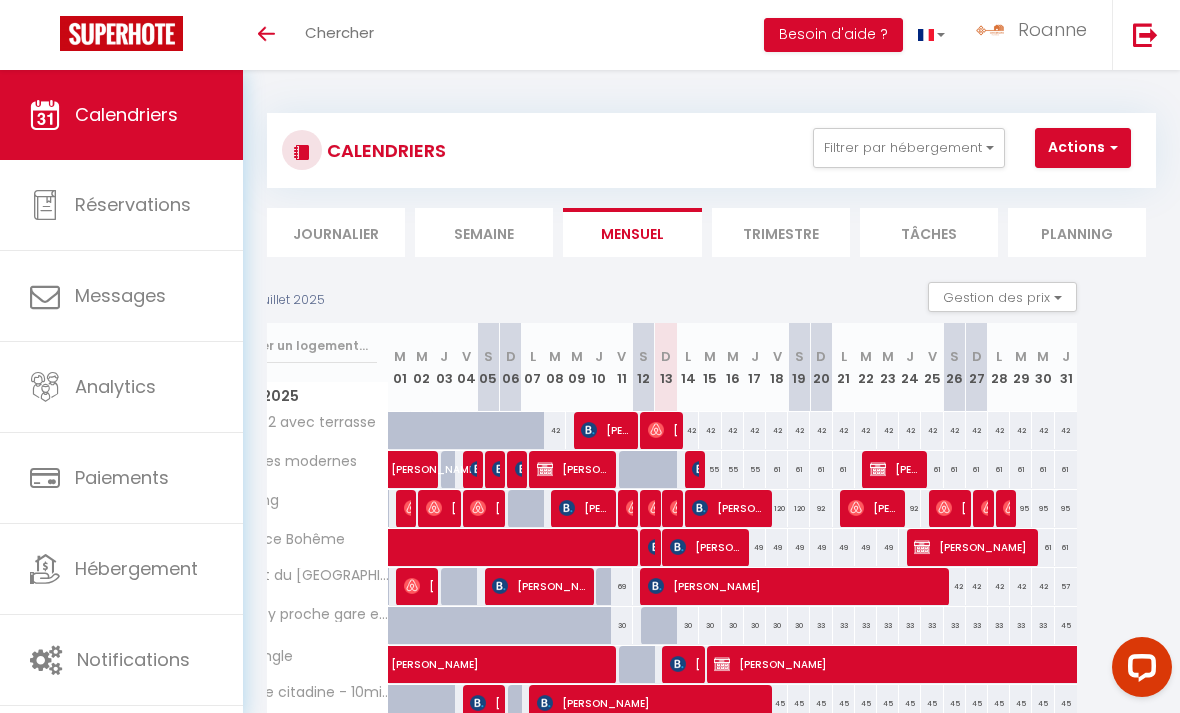 click on "Journalier" at bounding box center [336, 232] 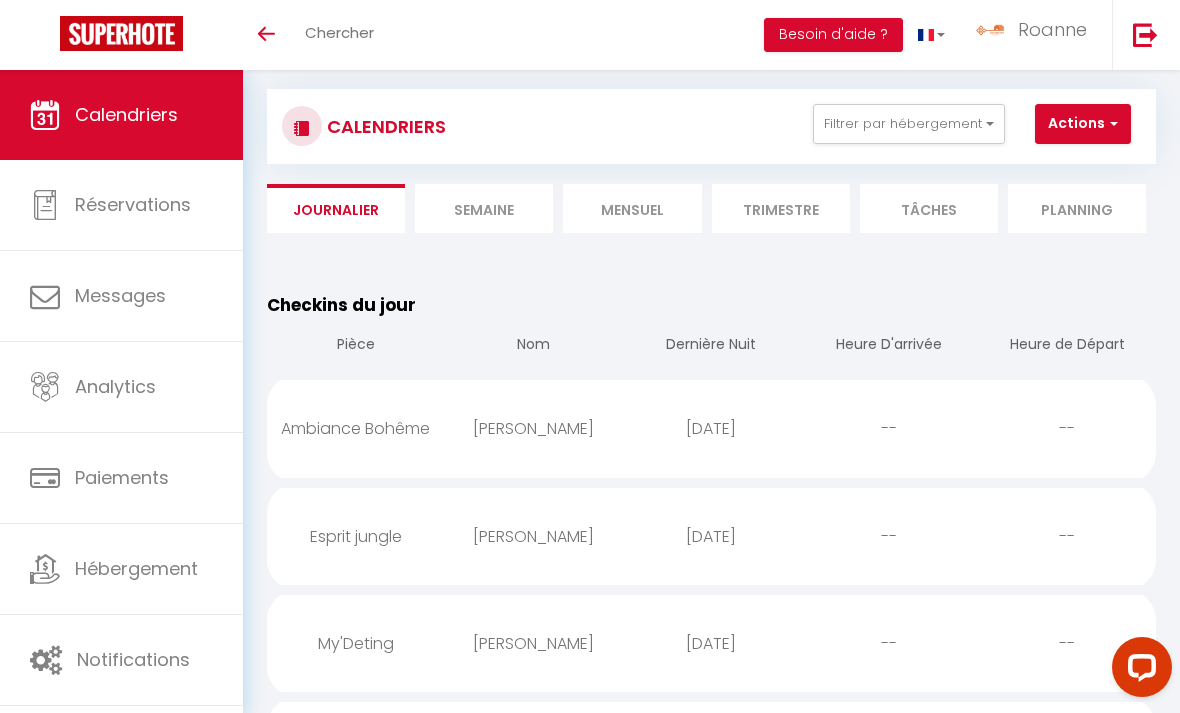 scroll, scrollTop: 0, scrollLeft: 0, axis: both 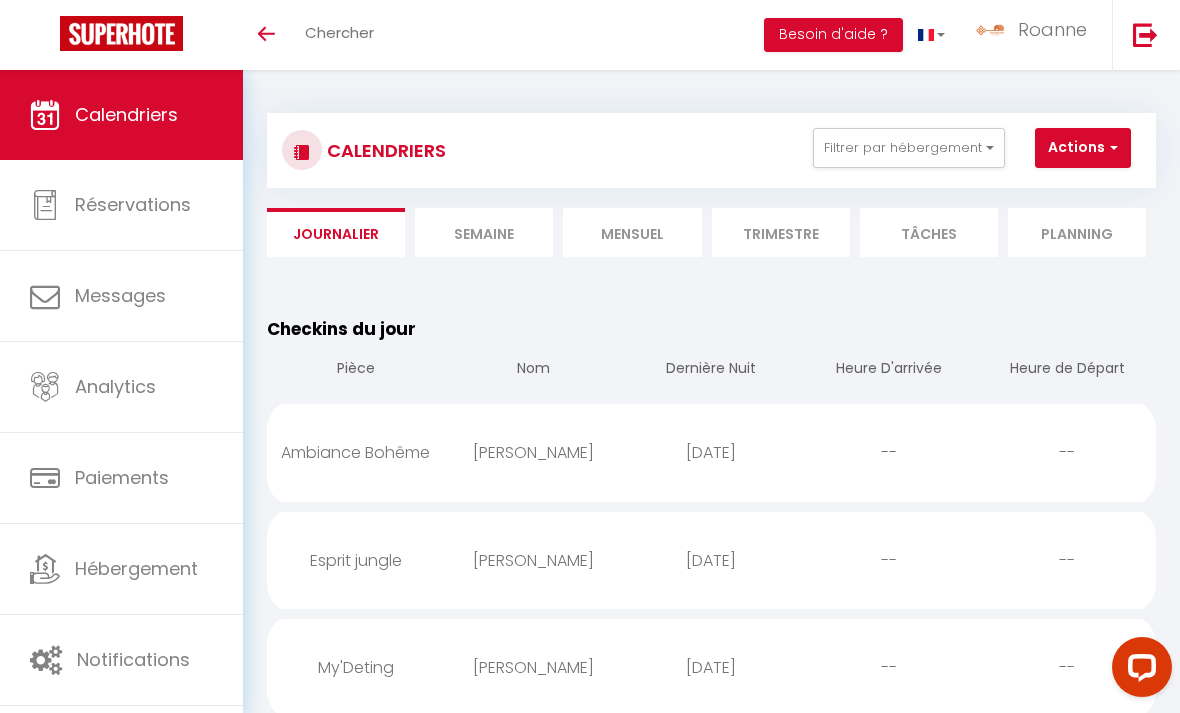 click on "Semaine" at bounding box center [484, 232] 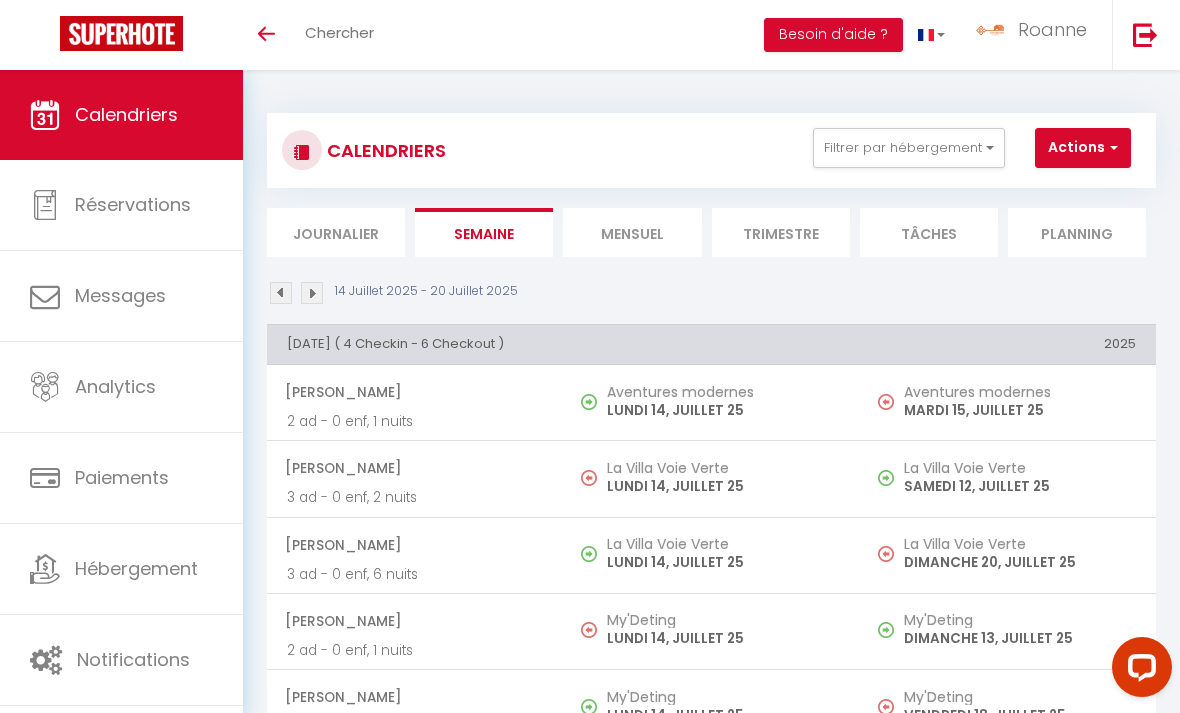 click on "Mensuel" at bounding box center (632, 232) 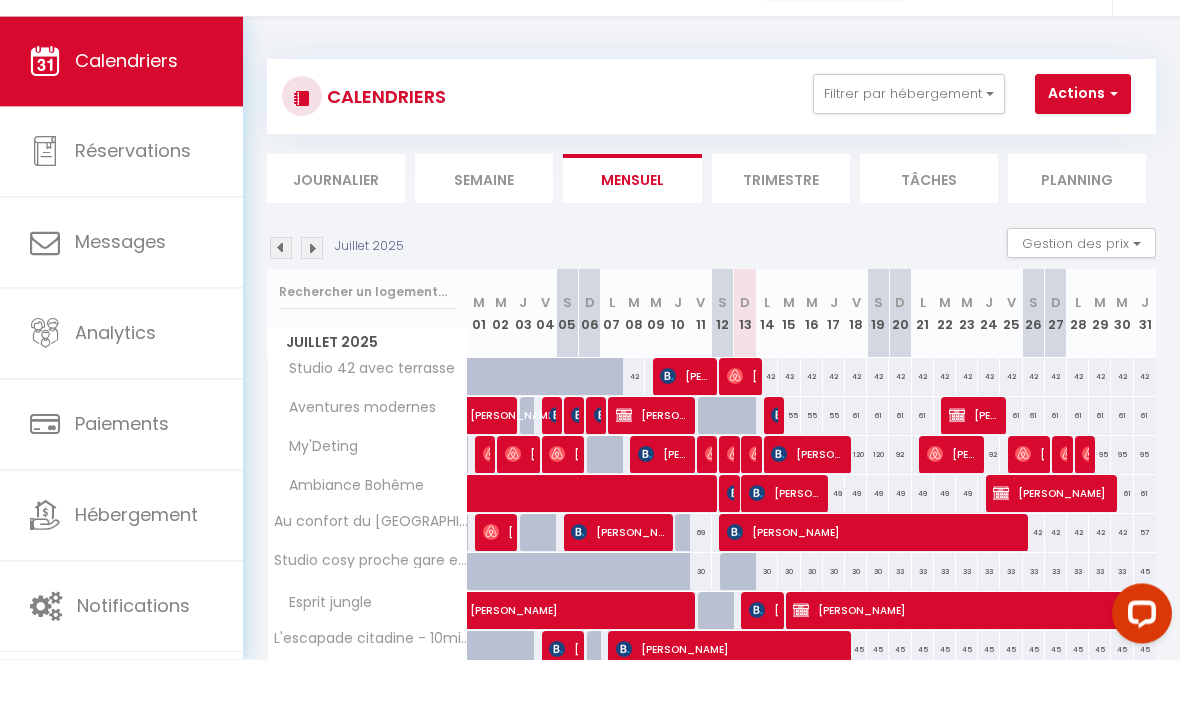 scroll, scrollTop: 155, scrollLeft: 0, axis: vertical 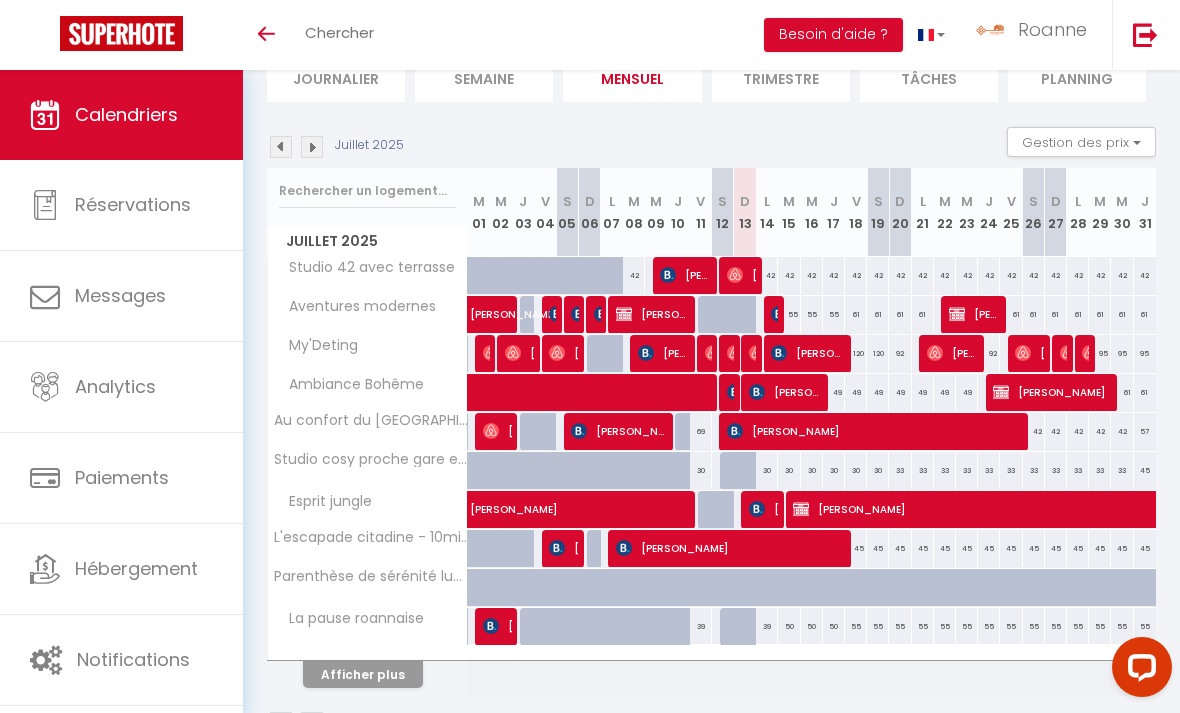 click on "Juillet 2025" at bounding box center [711, 725] 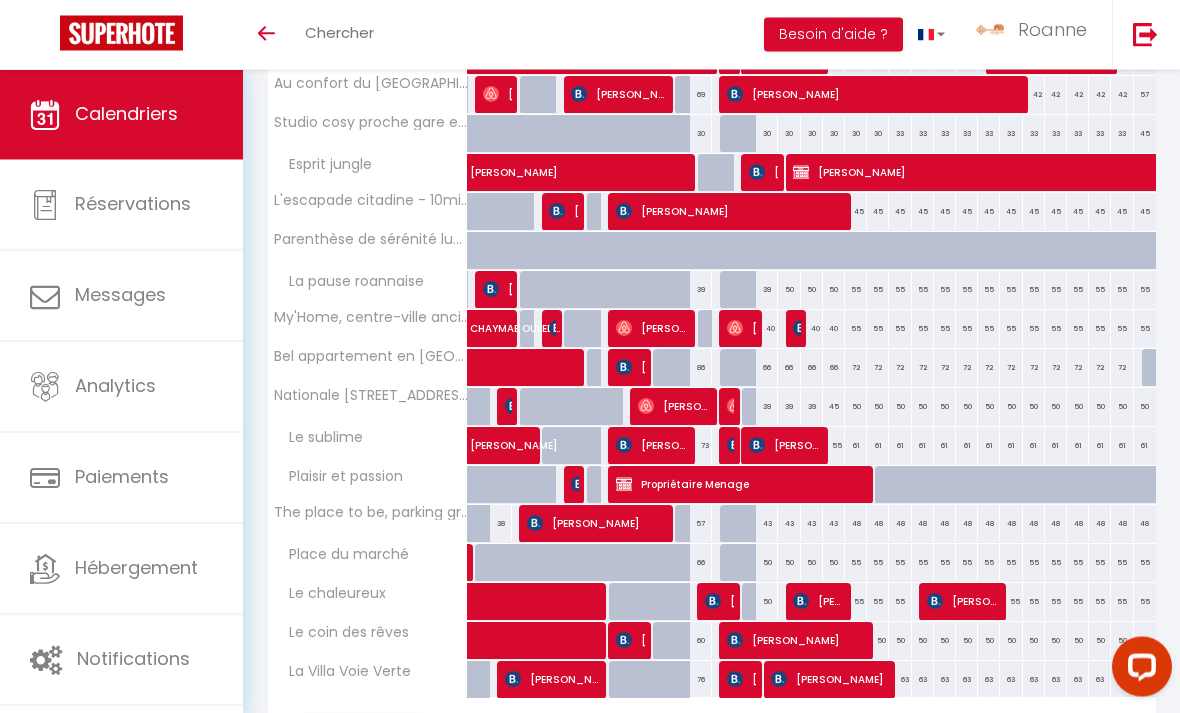 scroll, scrollTop: 545, scrollLeft: 0, axis: vertical 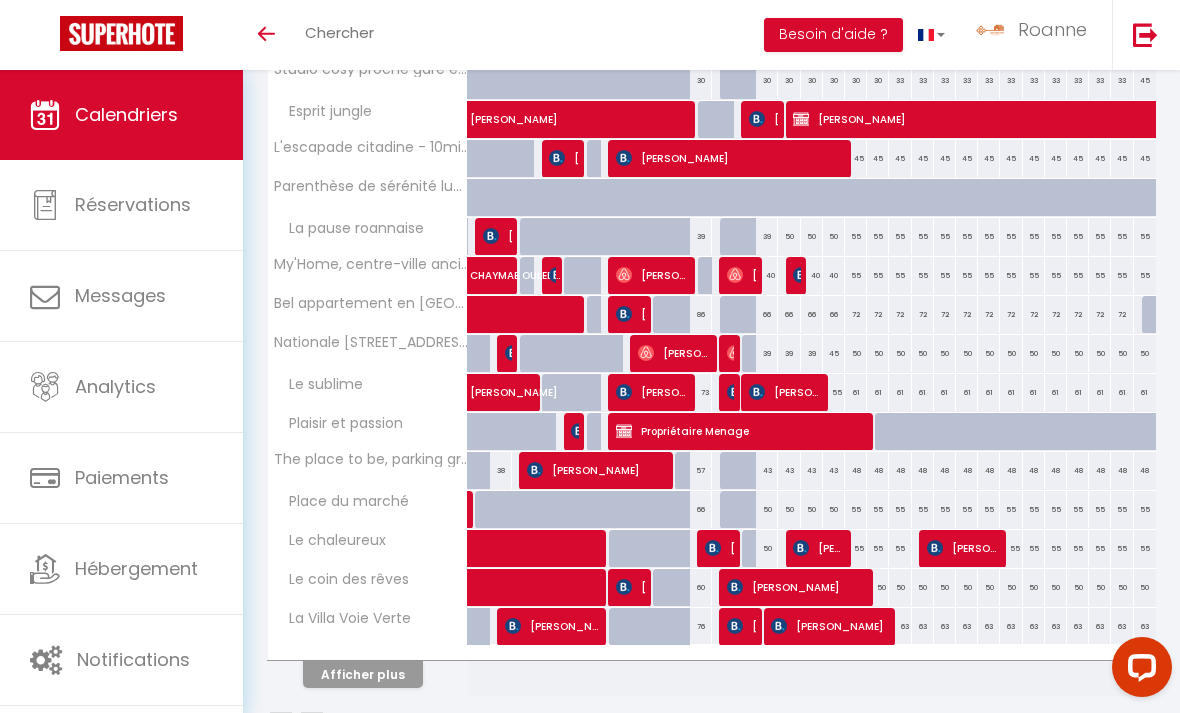 click on "Afficher plus" at bounding box center [363, 674] 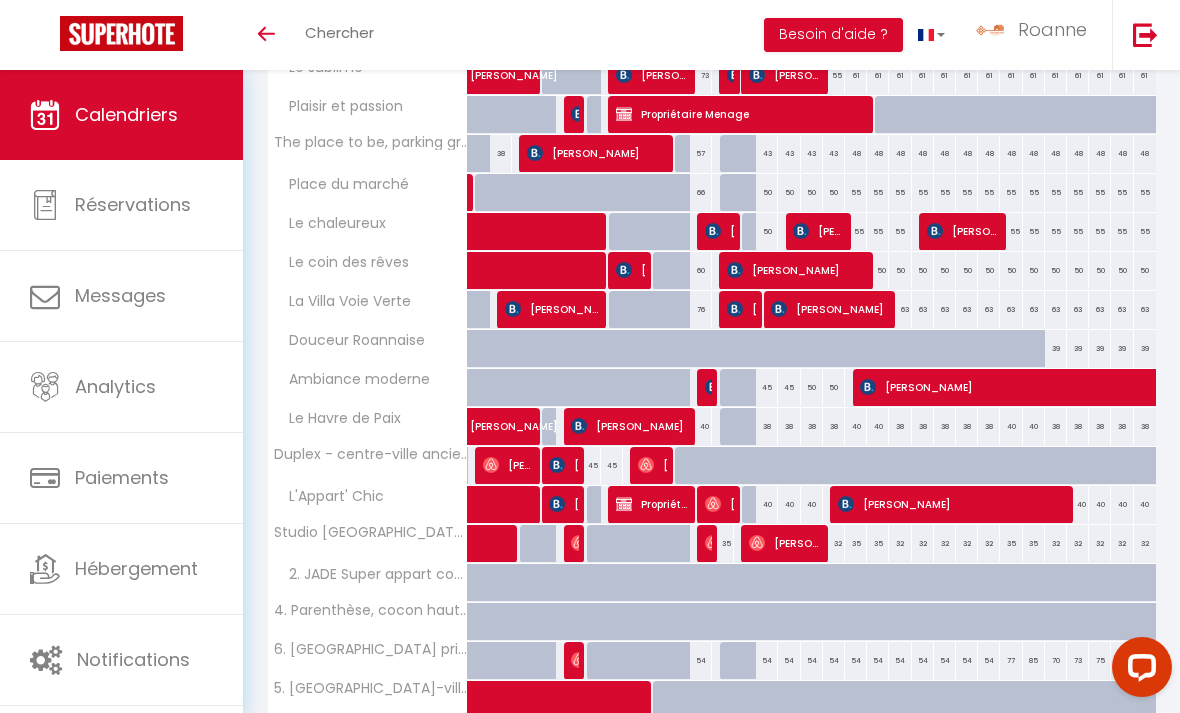 scroll, scrollTop: 935, scrollLeft: 0, axis: vertical 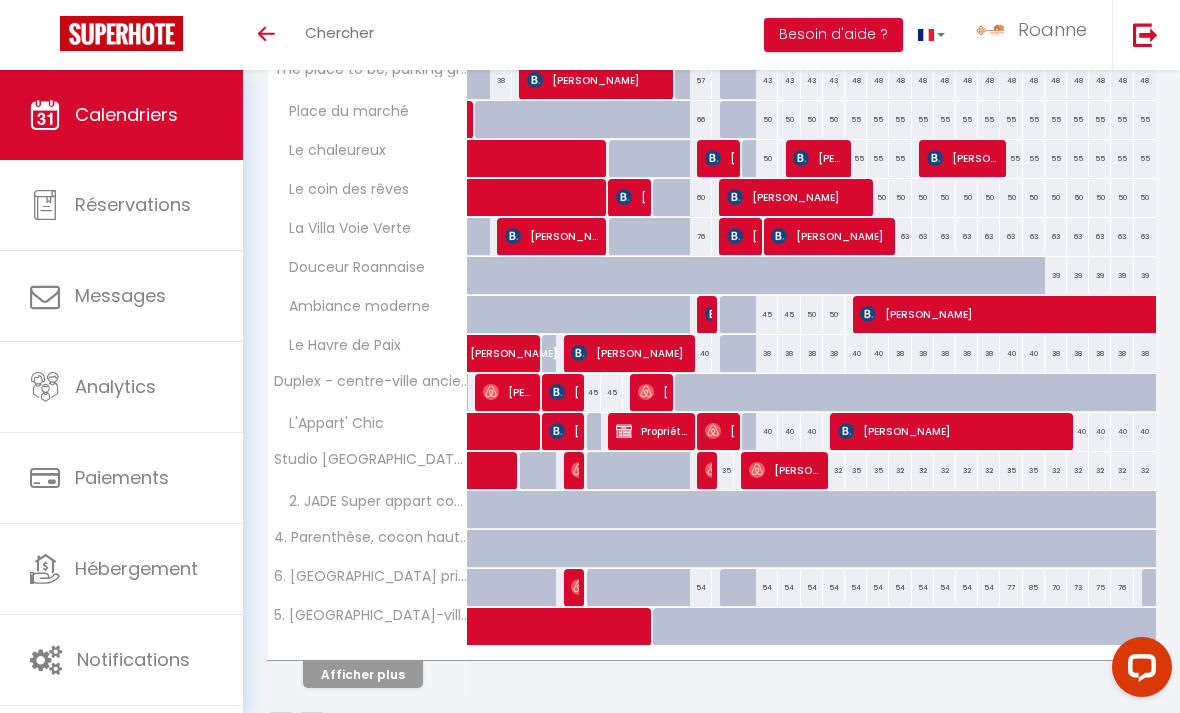 click on "Afficher plus" at bounding box center (363, 674) 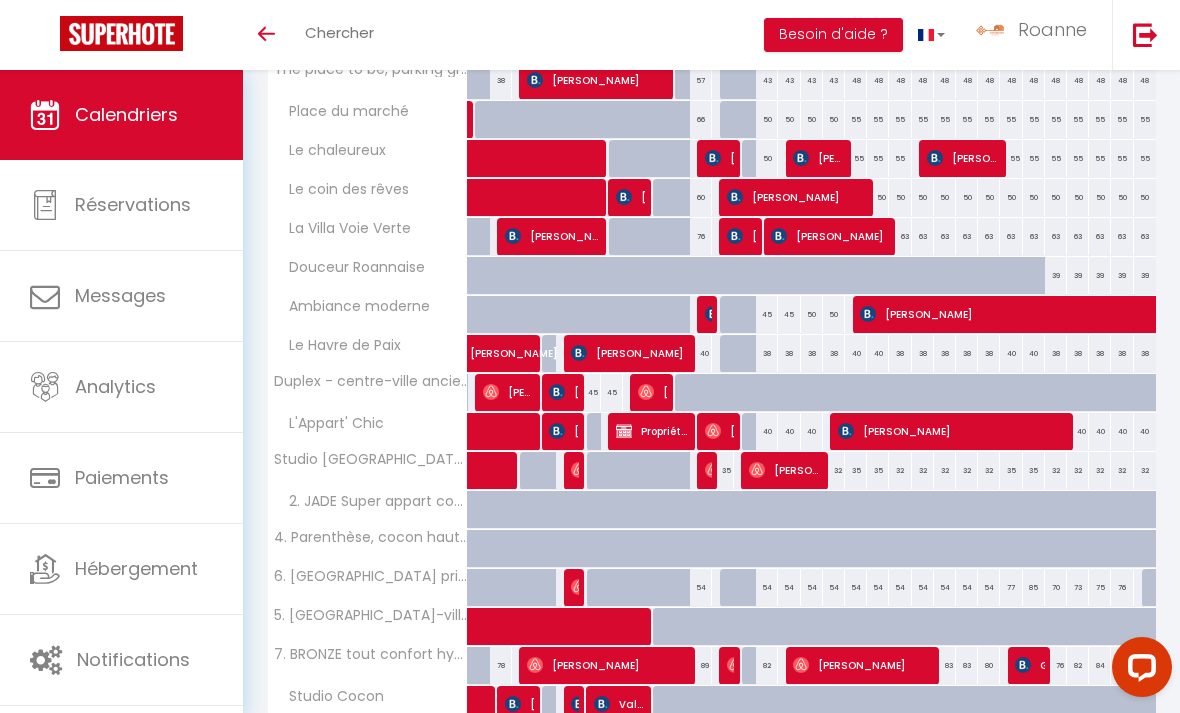scroll, scrollTop: 1042, scrollLeft: 0, axis: vertical 